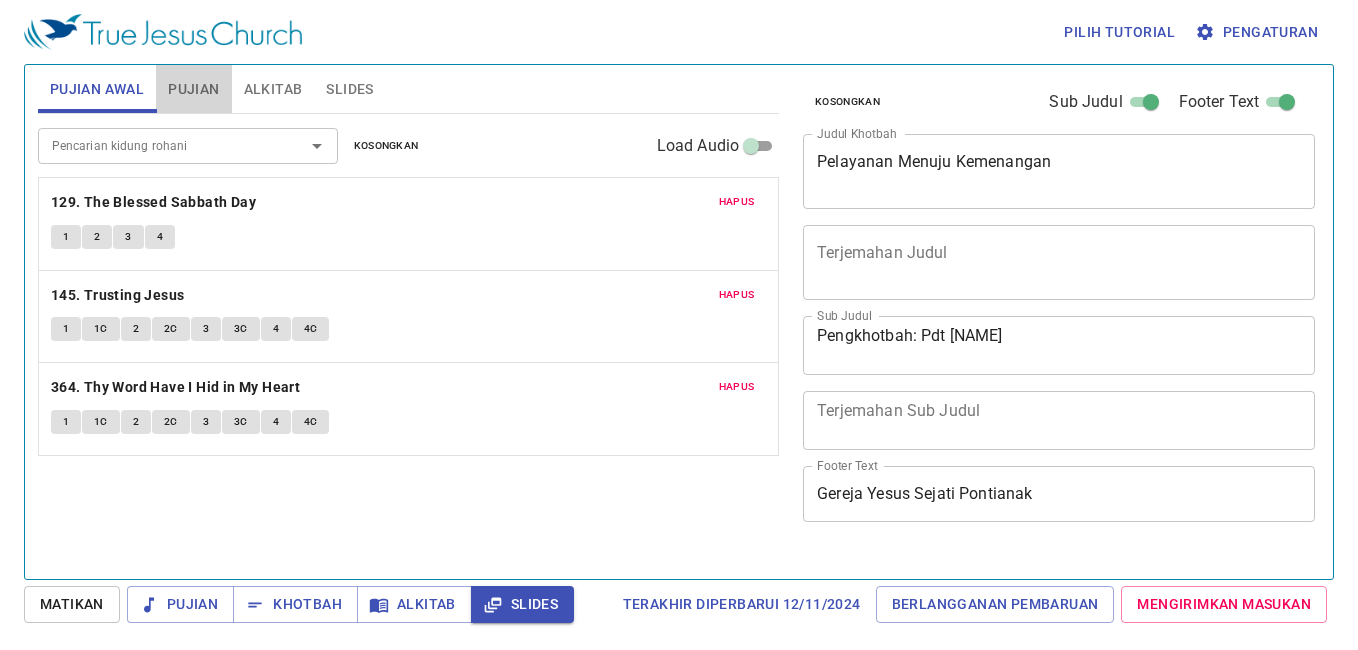 click on "Pujian" at bounding box center (193, 89) 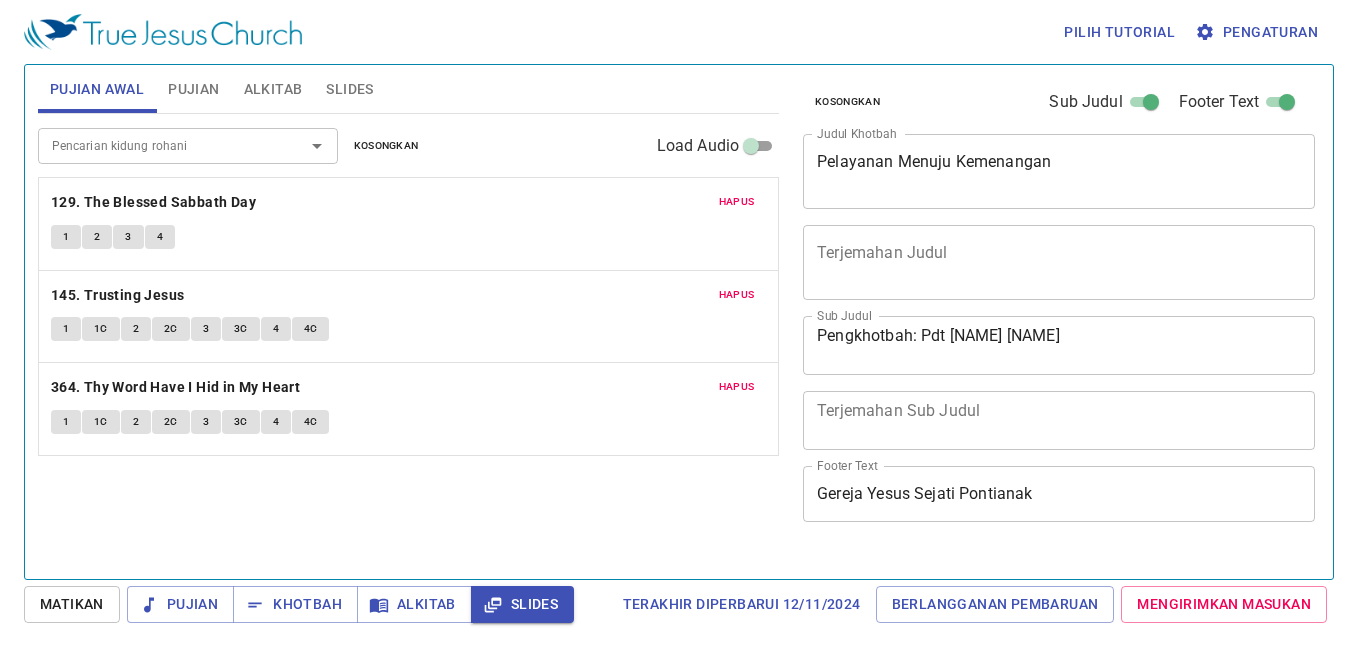 scroll, scrollTop: 0, scrollLeft: 0, axis: both 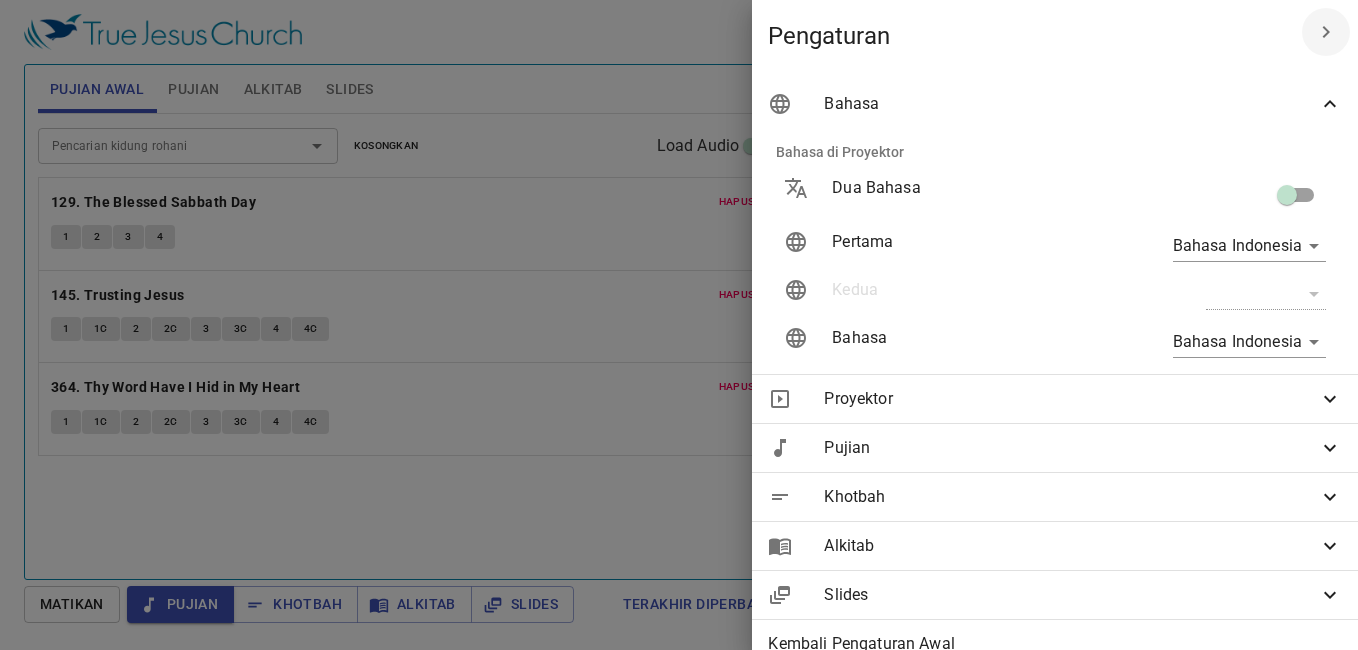 click at bounding box center [679, 325] 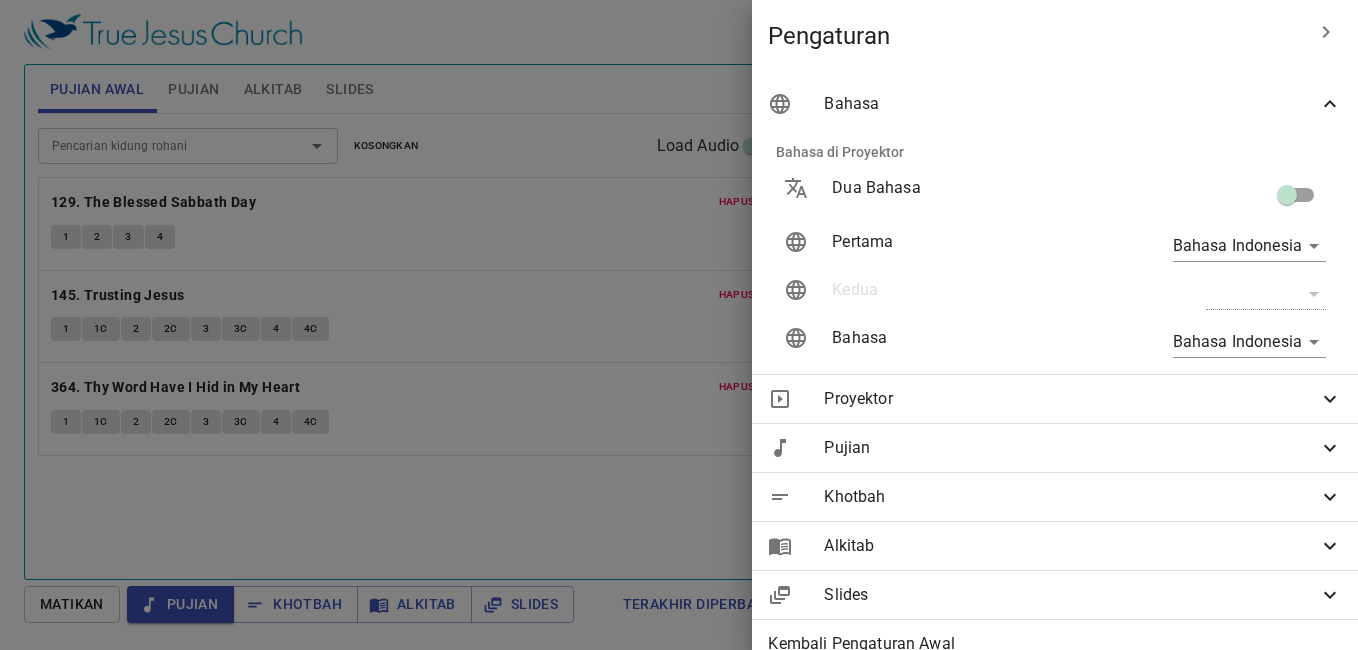 click at bounding box center (679, 325) 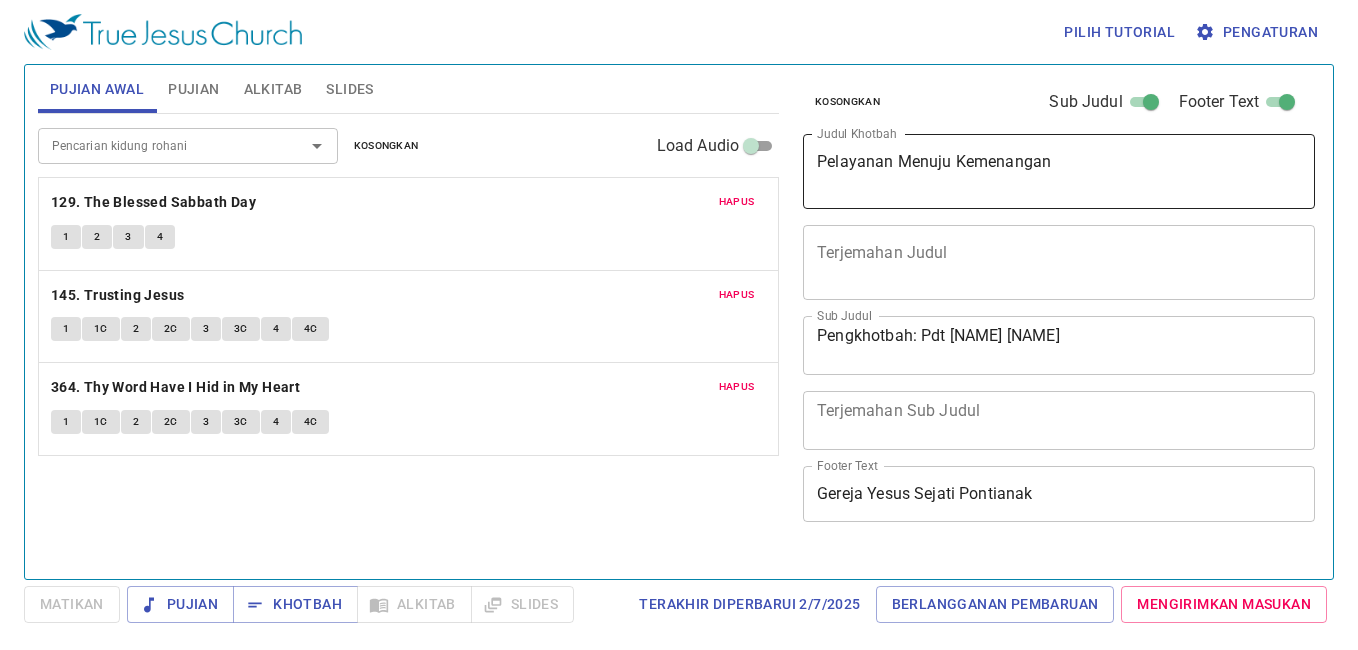 scroll, scrollTop: 0, scrollLeft: 0, axis: both 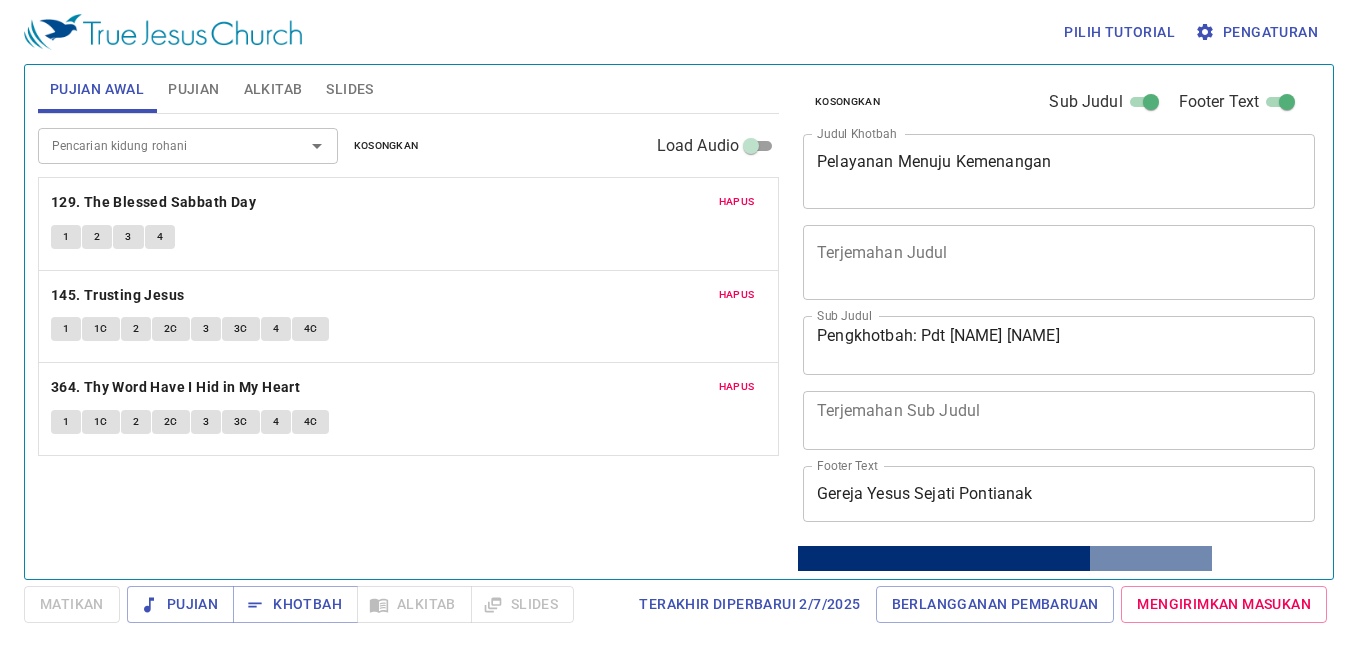 click on "Pengaturan" at bounding box center (1258, 32) 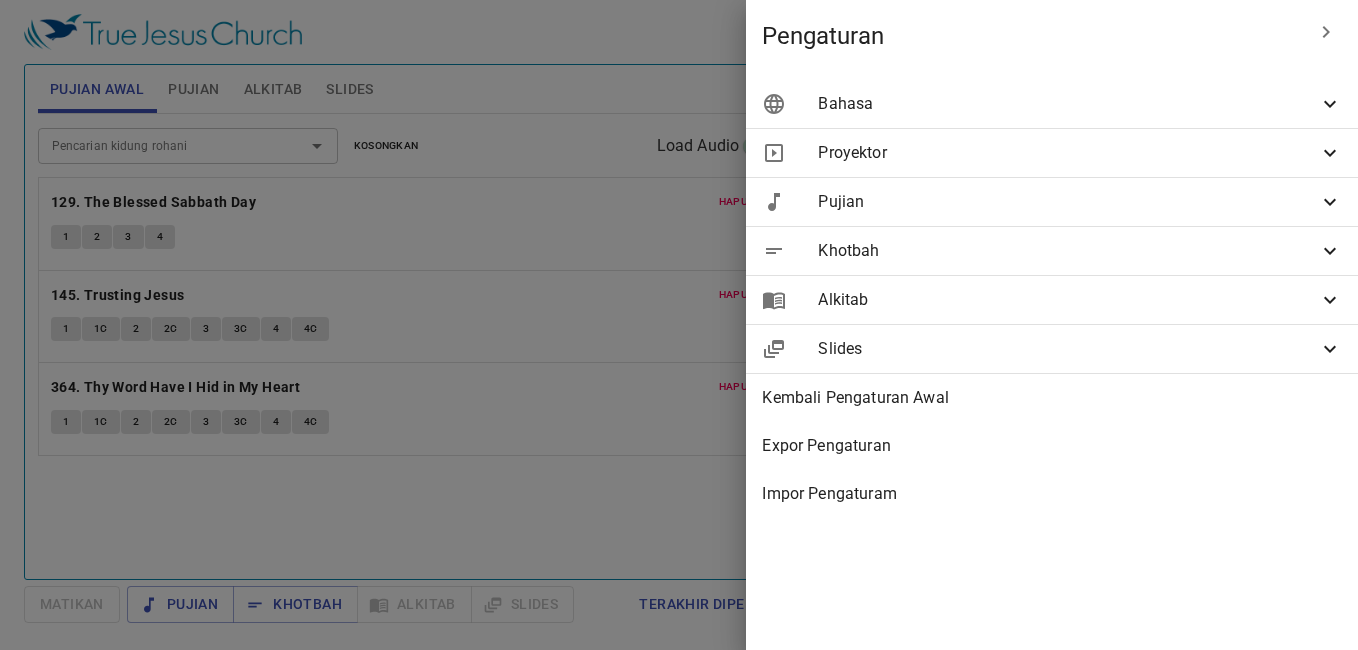 click on "Bahasa" at bounding box center [1068, 104] 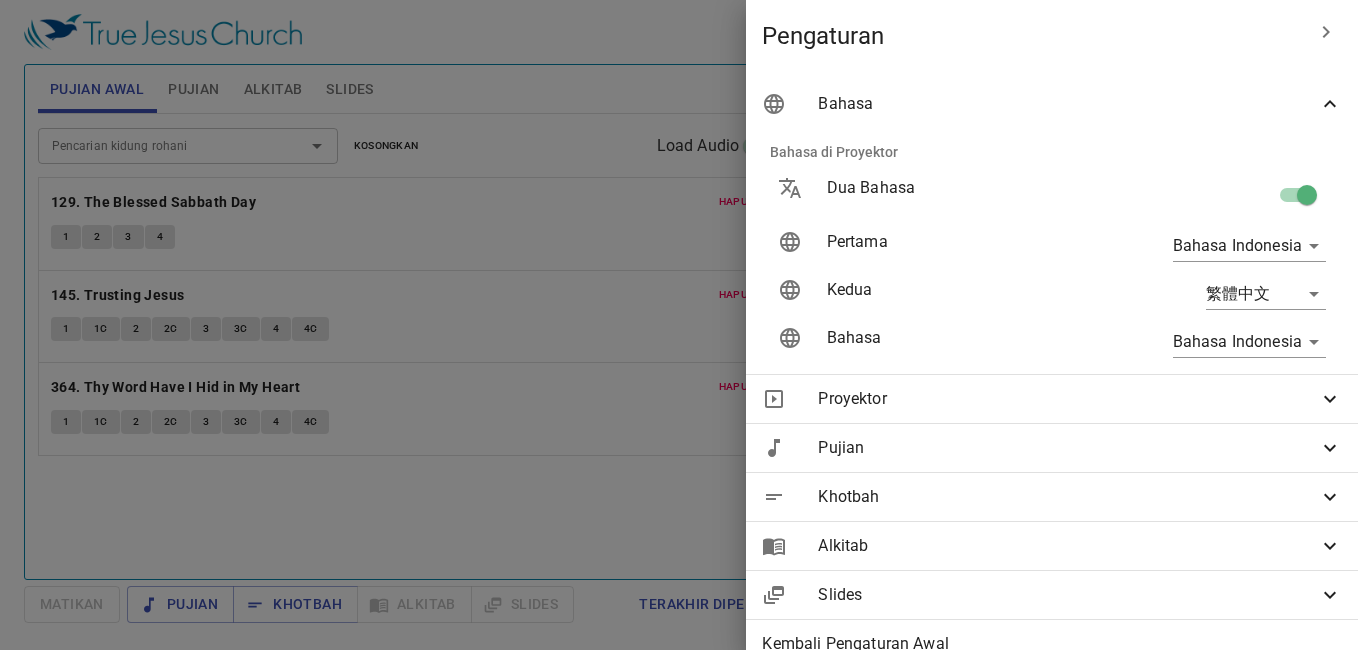 click at bounding box center [1307, 199] 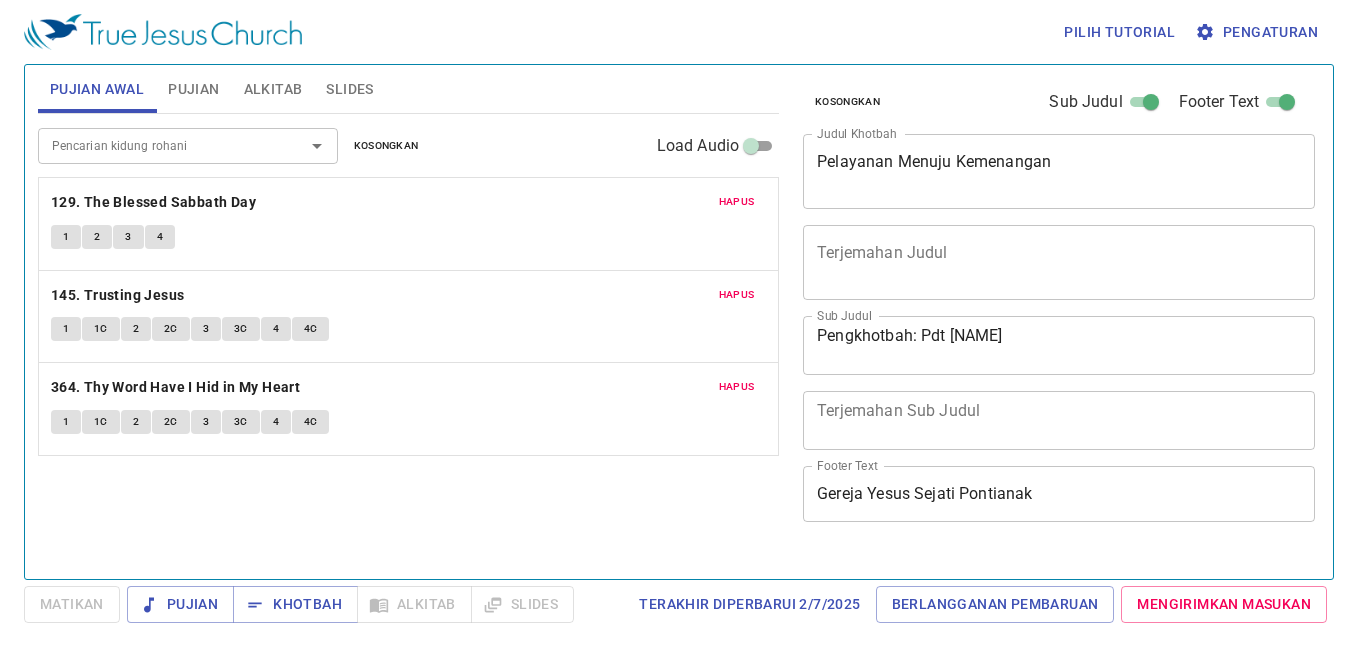 scroll, scrollTop: 0, scrollLeft: 0, axis: both 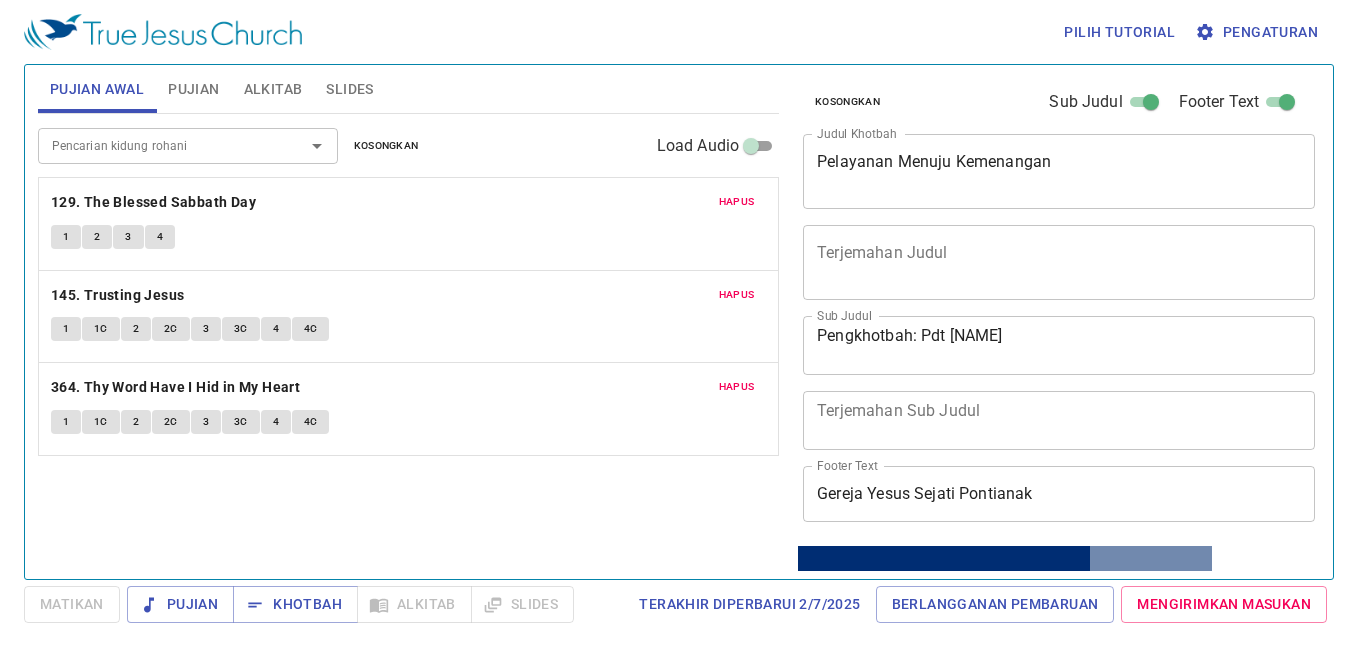 click on "Pengaturan" at bounding box center [1258, 32] 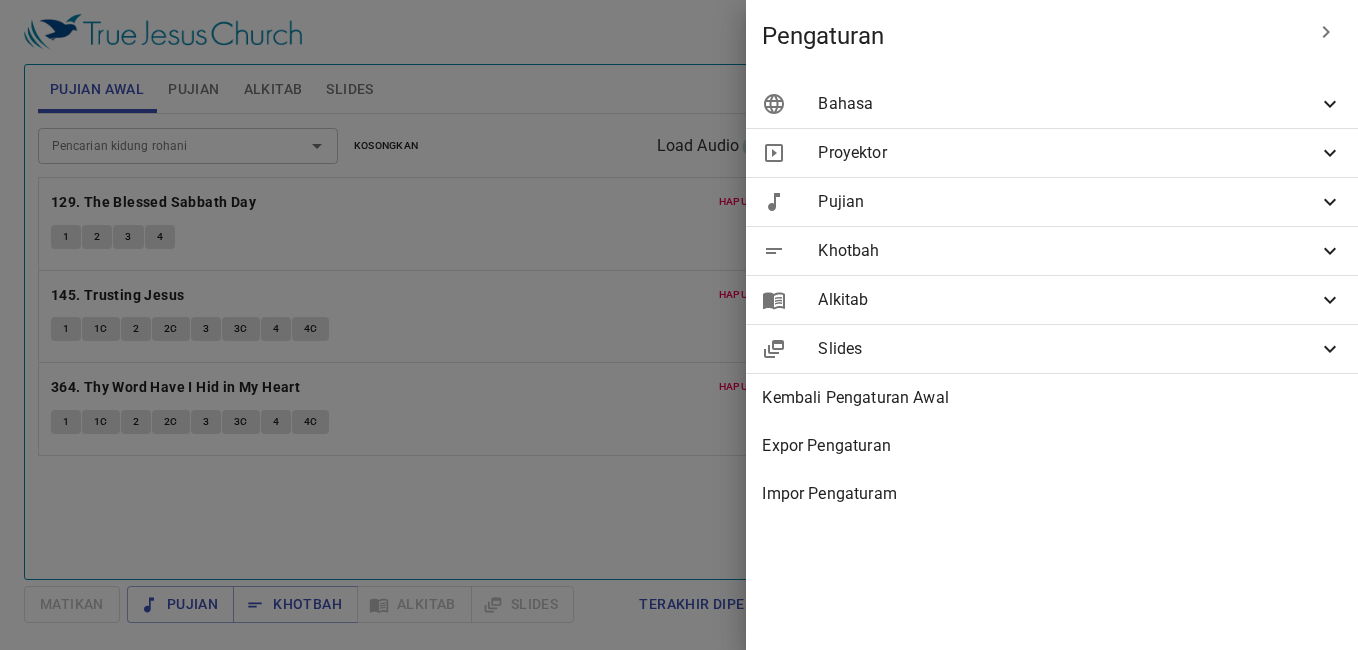 click on "Bahasa" at bounding box center (1052, 104) 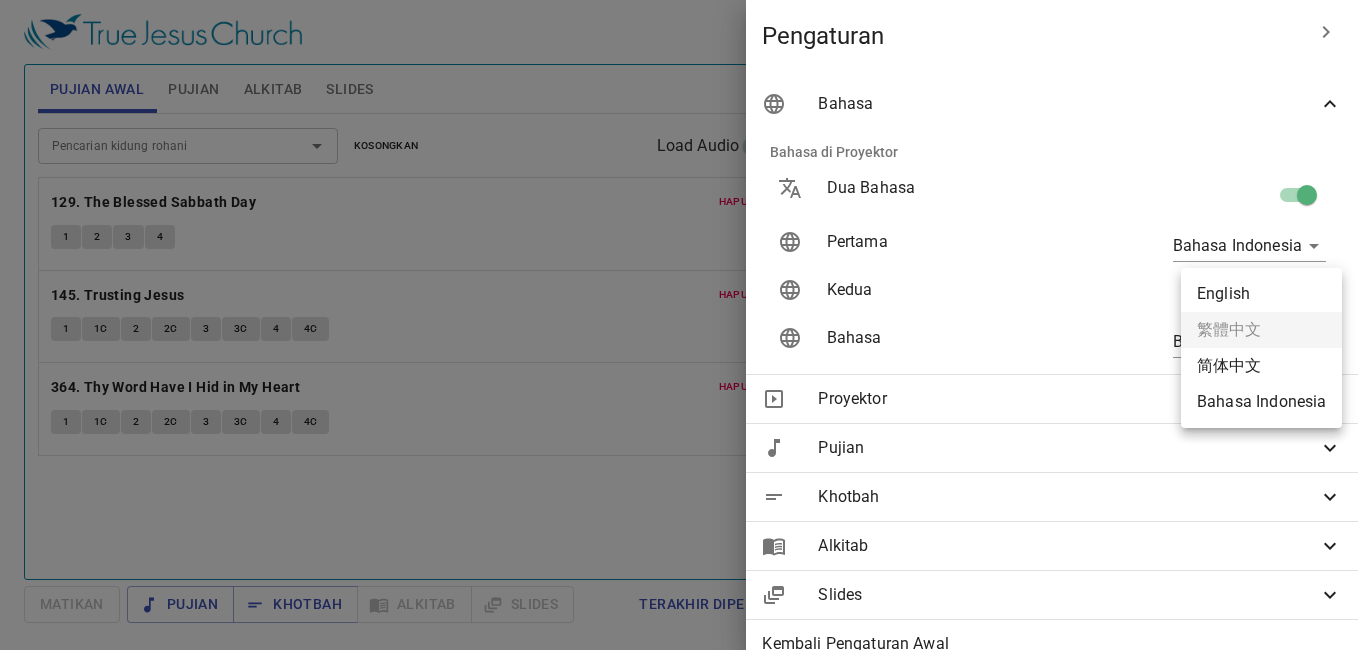 click on "Pilih tutorial Pengaturan Pujian Awal Pujian Alkitab Slides Pencarian kidung rohani Pencarian kidung rohani   Kosongkan Load Audio Hapus 129. The Blessed Sabbath Day   1 2 3 4 Hapus 145. Trusting Jesus   1 1C 2 2C 3 3C 4 4C Hapus 364. Thy Word Have I Hid in My Heart   1 1C 2 2C 3 3C 4 4C Pencarian kidung rohani Pencarian kidung rohani   Kosongkan Load Audio Hapus 415. Give of Your Best to the Master   1 1C 1C 2 2C 2C 3 3C 3C Kejadian 1 Referensi Alkitab (Ctrl +/) Referensi Alkitab (Ctrl +/)   Sejarah Ayat   Sebelumnya  (←, ↑)     Selanjutnya  (→, ↓) Tunjukkan 1 ayat Tunjukkan 2 ayat Tunjukkan 3 ayat Tunjukkan 4 ayat Tunjukkan 5 ayat 1 Pada mulanya  Allah  menciptakan  langit  dan bumi .    ﻿起初 ，　神 创造 天 地 。 2 Bumi  belum berbentuk  dan kosong ; gelap gulita  menutupi  samudera raya , dan Roh  Allah  melayang-layang  di atas  permukaan  air .    地 是 空虚 混沌 ，渊 面 黑暗 ；　神 的灵 运行 在水 面 上 。 3 Berfirmanlah  Allah : "Jadilah  .  4" at bounding box center (679, 325) 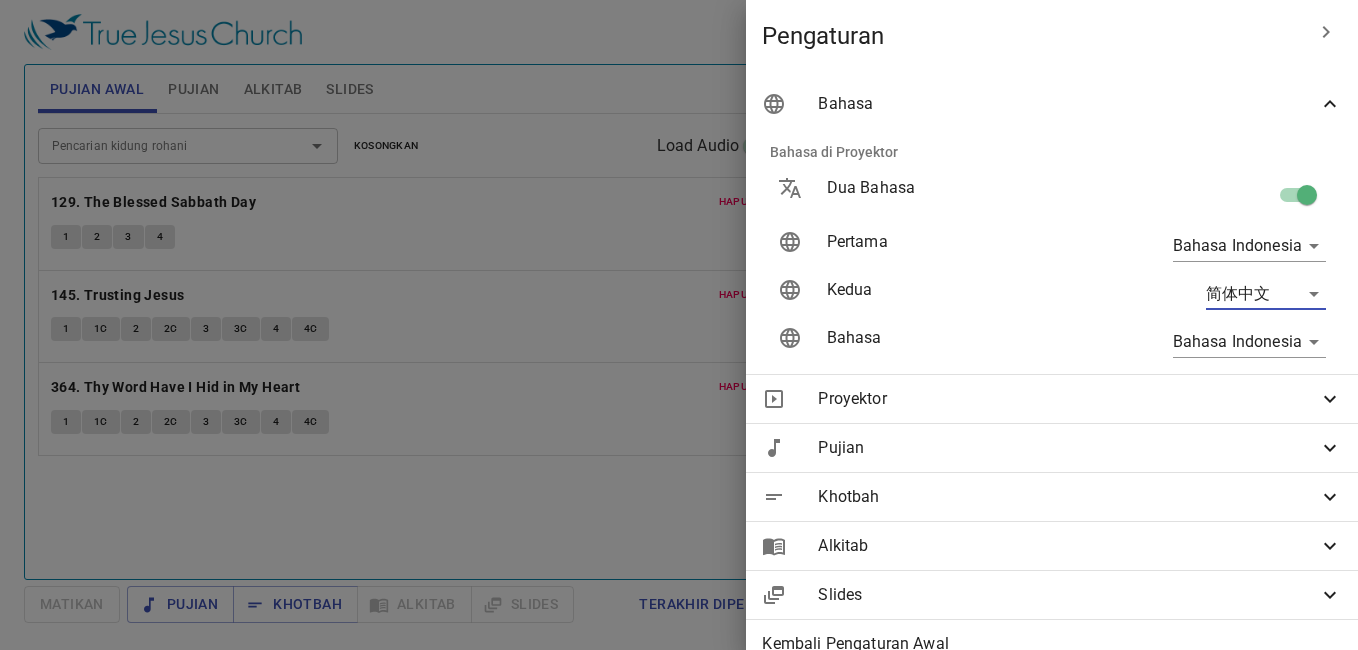 click at bounding box center (1307, 199) 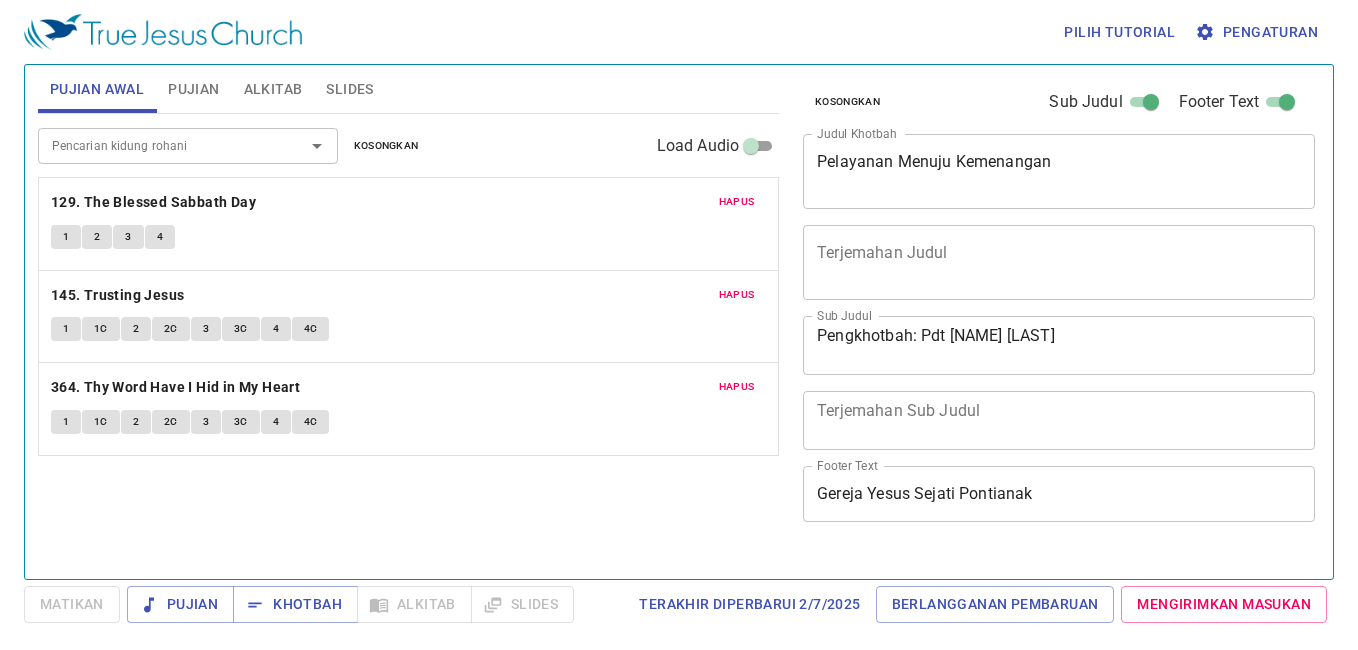 scroll, scrollTop: 0, scrollLeft: 0, axis: both 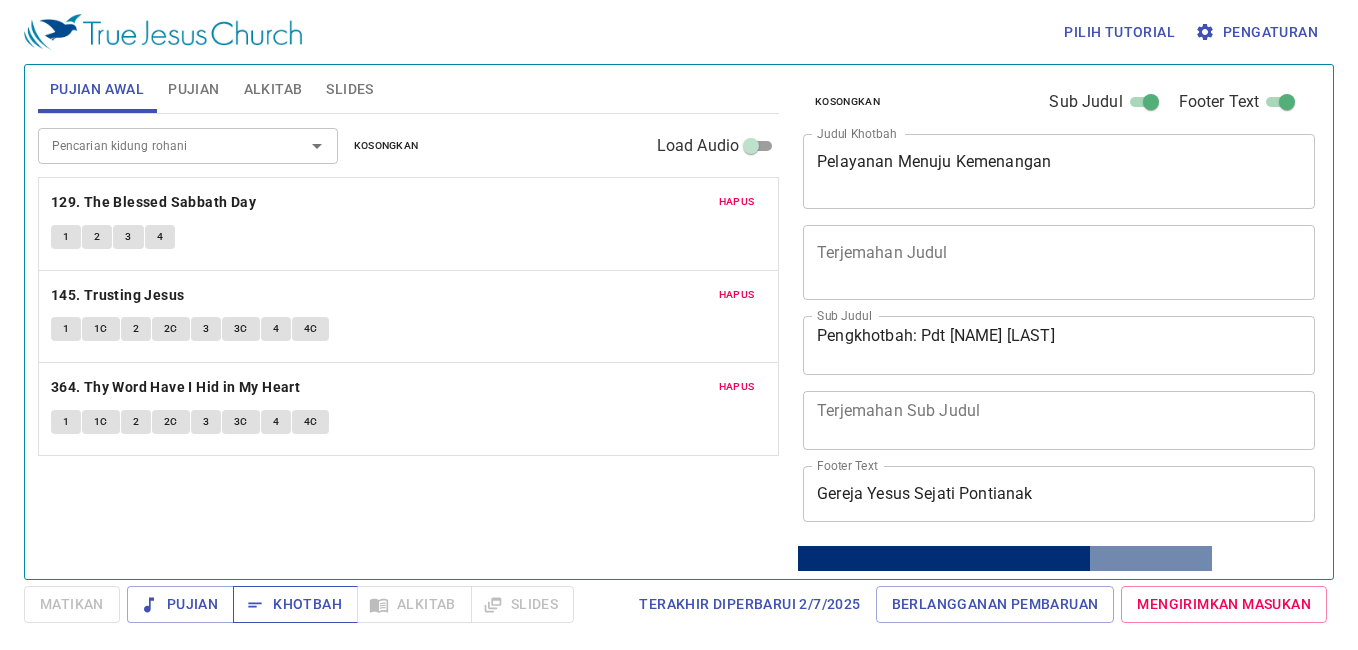 click on "Khotbah" at bounding box center (180, 604) 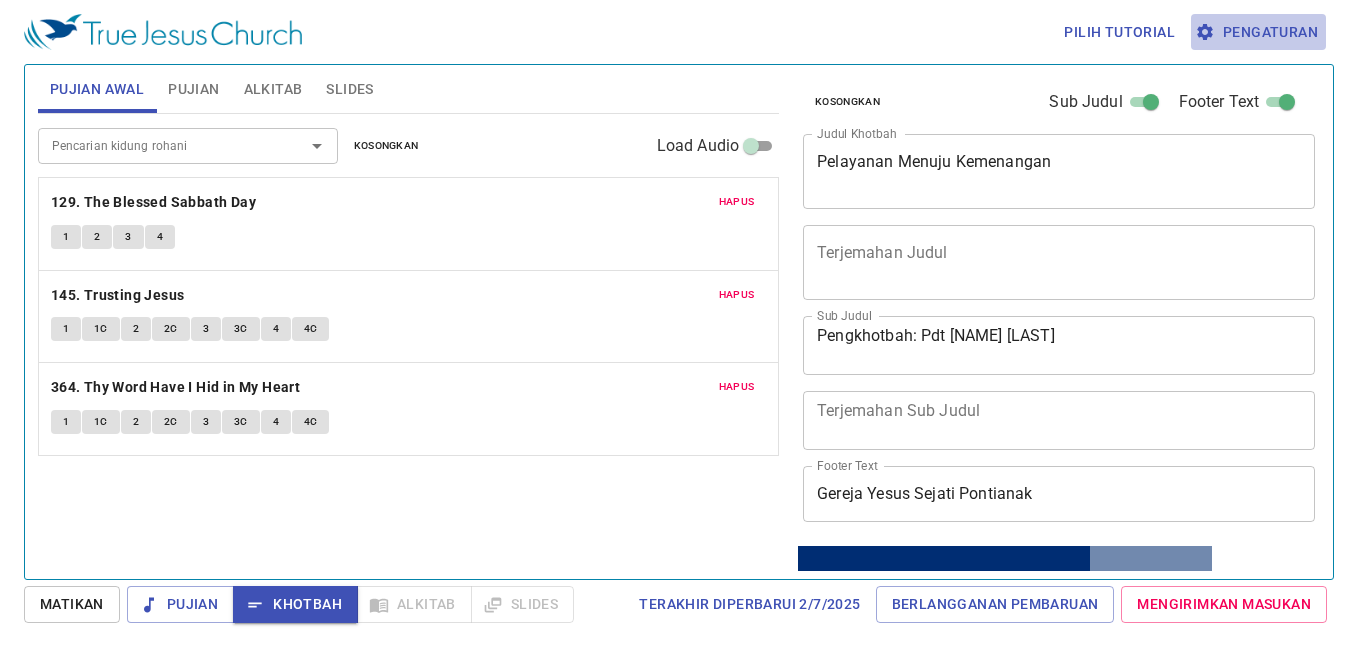 click on "Pengaturan" at bounding box center (1258, 32) 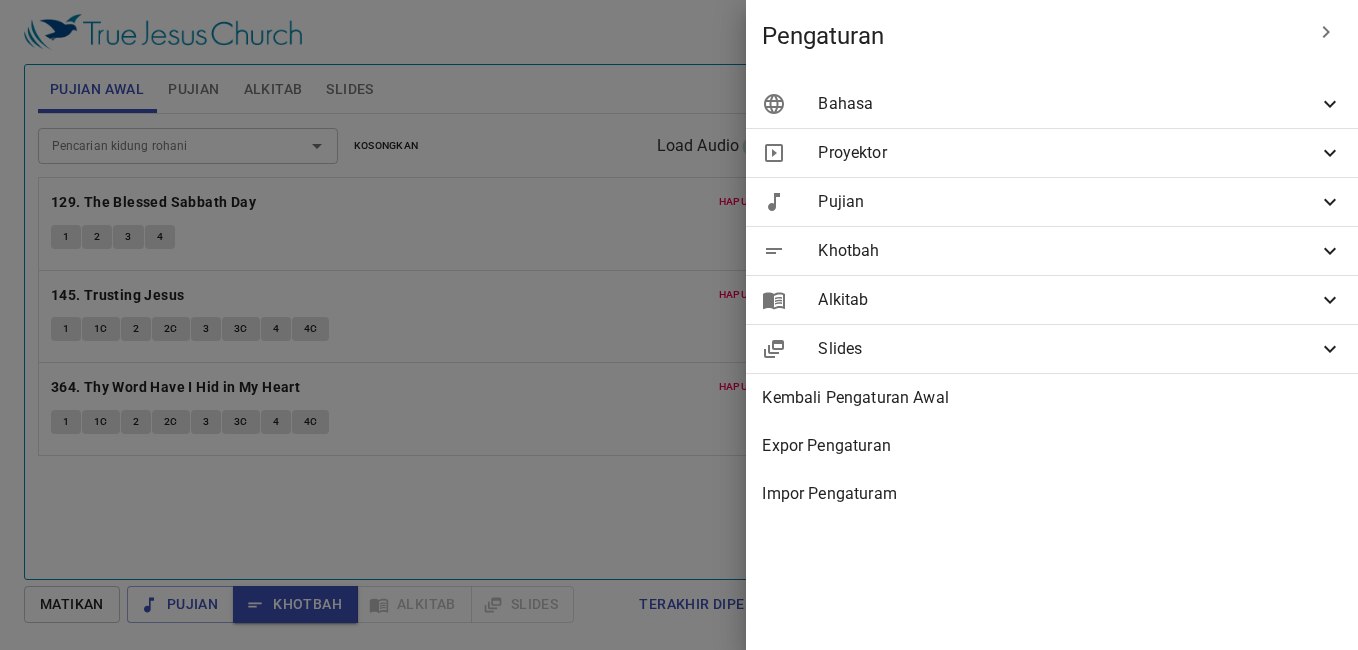 click on "Bahasa" at bounding box center [1068, 104] 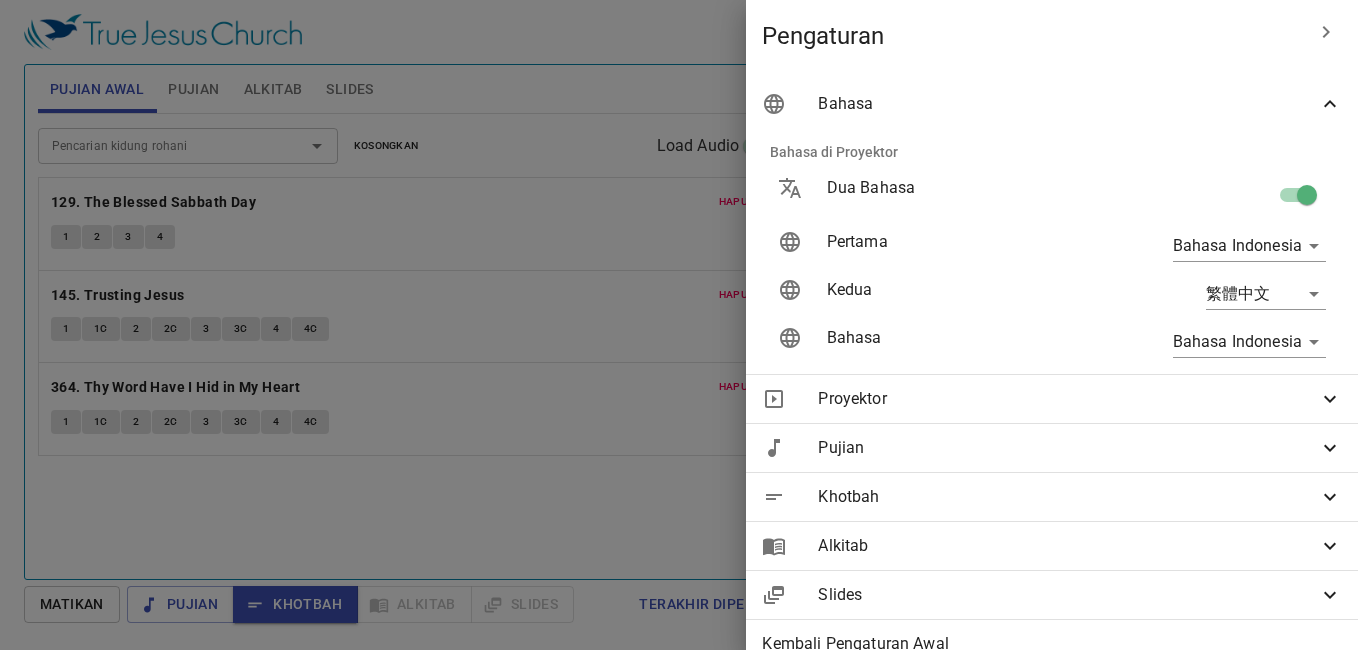 click on "Pilih tutorial Pengaturan Pujian Awal Pujian Alkitab Slides Pencarian kidung rohani Pencarian kidung rohani   Kosongkan Load Audio Hapus 129. The Blessed Sabbath Day   1 2 3 4 Hapus 145. Trusting Jesus   1 1C 2 2C 3 3C 4 4C Hapus 364. Thy Word Have I Hid in My Heart   1 1C 2 2C 3 3C 4 4C Pencarian kidung rohani Pencarian kidung rohani   Kosongkan Load Audio Hapus 415. Give of Your Best to the Master   1 1C 1C 2 2C 2C 3 3C 3C Kejadian 1 Referensi Alkitab (Ctrl +/) Referensi Alkitab (Ctrl +/)   Sejarah Ayat   Sebelumnya  (←, ↑)     Selanjutnya  (→, ↓) Tunjukkan 1 ayat Tunjukkan 2 ayat Tunjukkan 3 ayat Tunjukkan 4 ayat Tunjukkan 5 ayat 1 Pada mulanya  Allah  menciptakan  langit  dan bumi .    ﻿起初 ，　神 创造 天 地 。 2 Bumi  belum berbentuk  dan kosong ; gelap gulita  menutupi  samudera raya , dan Roh  Allah  melayang-layang  di atas  permukaan  air .    地 是 空虚 混沌 ，渊 面 黑暗 ；　神 的灵 运行 在水 面 上 。 3 Berfirmanlah  Allah : "Jadilah  .  4" at bounding box center (679, 325) 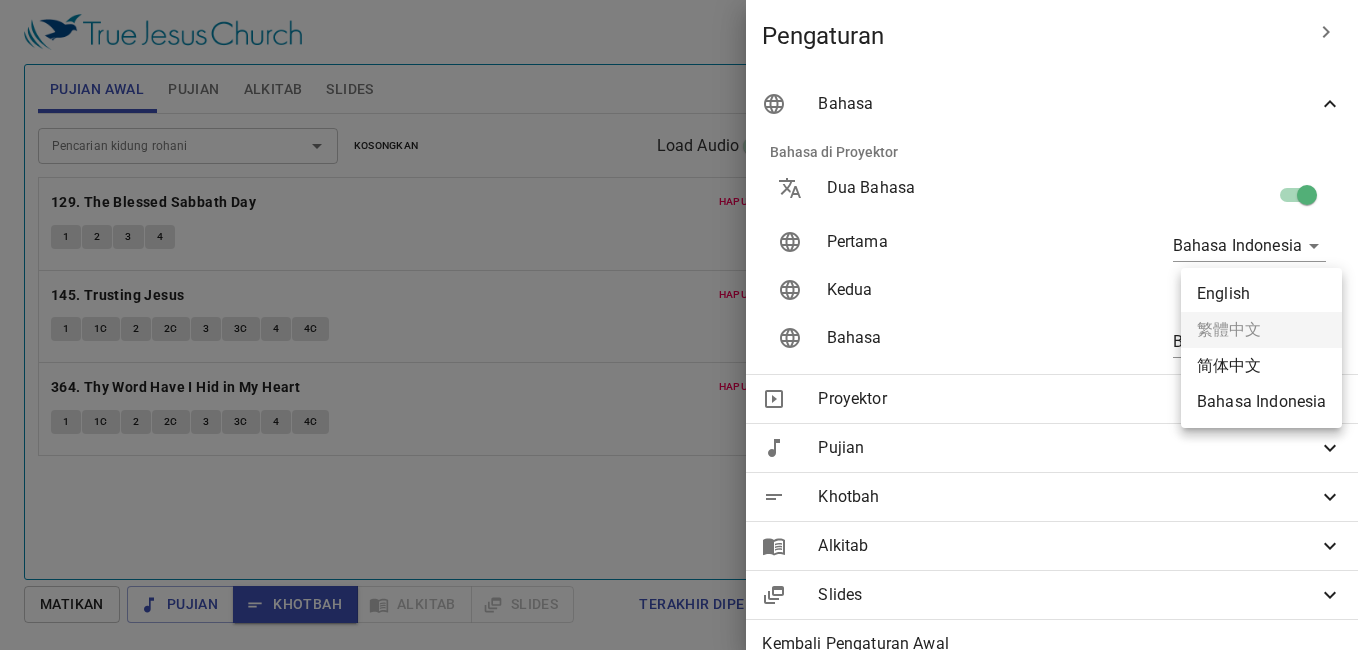 click on "简体中文" at bounding box center (1261, 366) 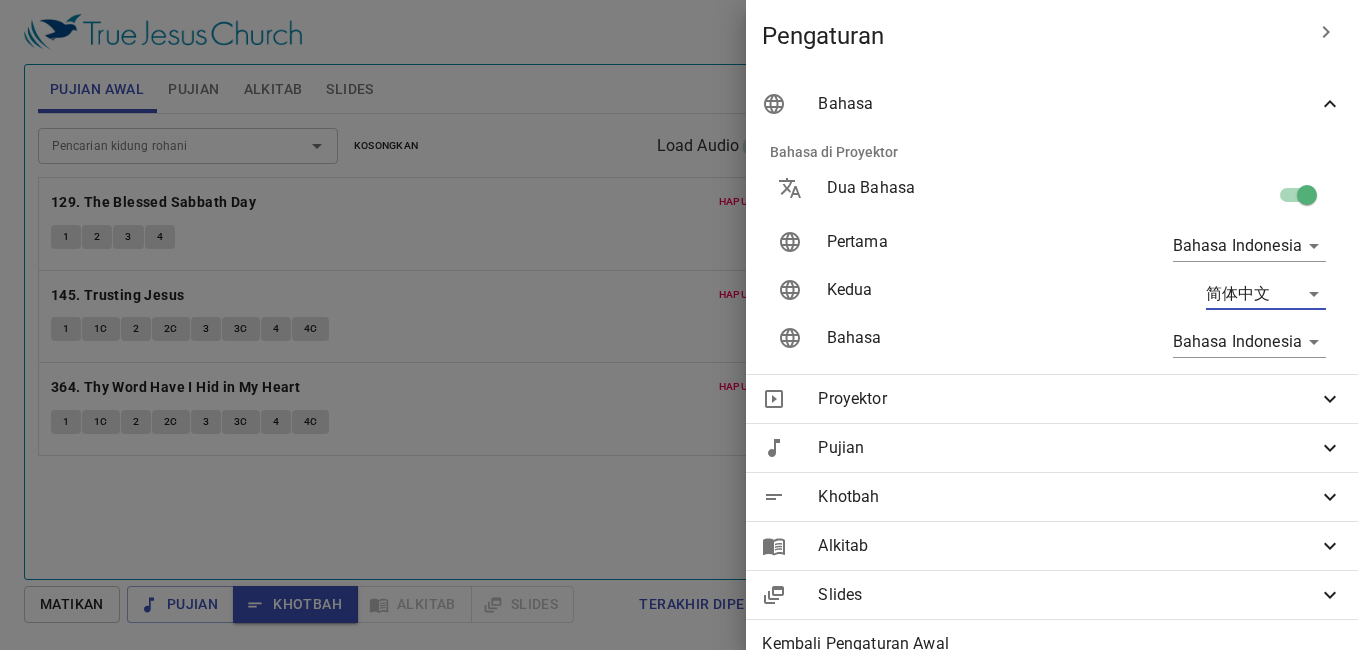 click at bounding box center (1307, 199) 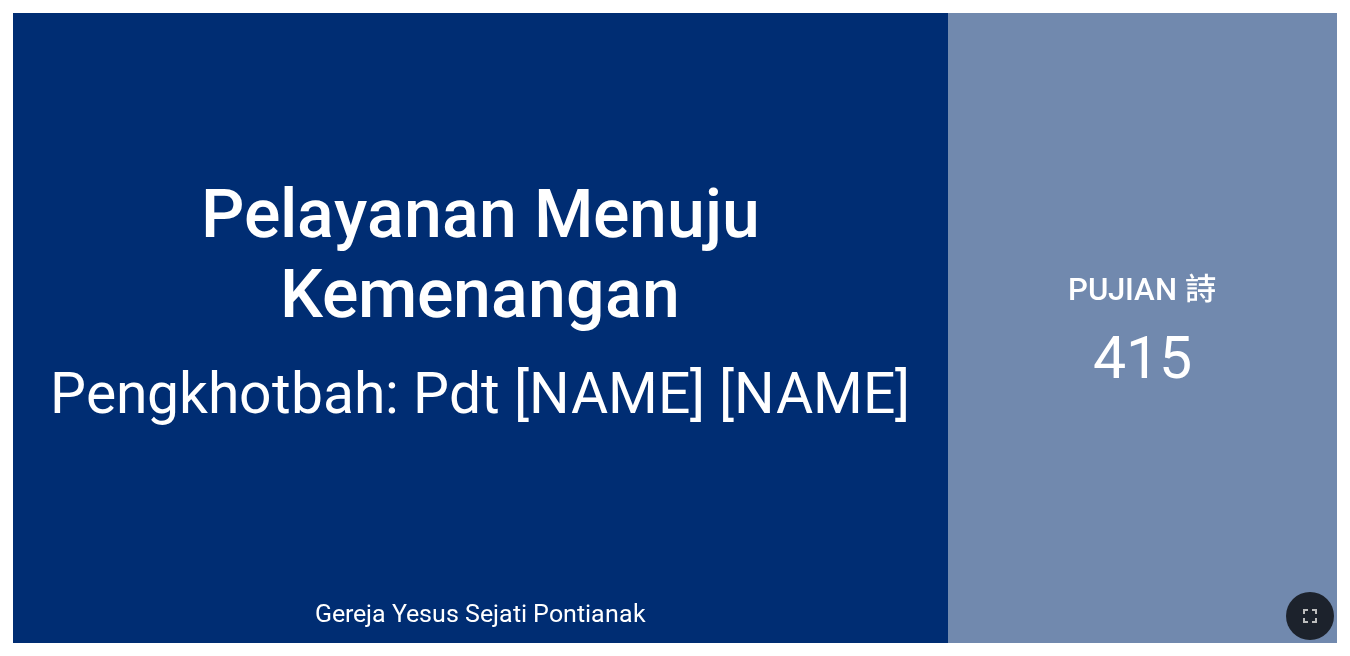 scroll, scrollTop: 0, scrollLeft: 0, axis: both 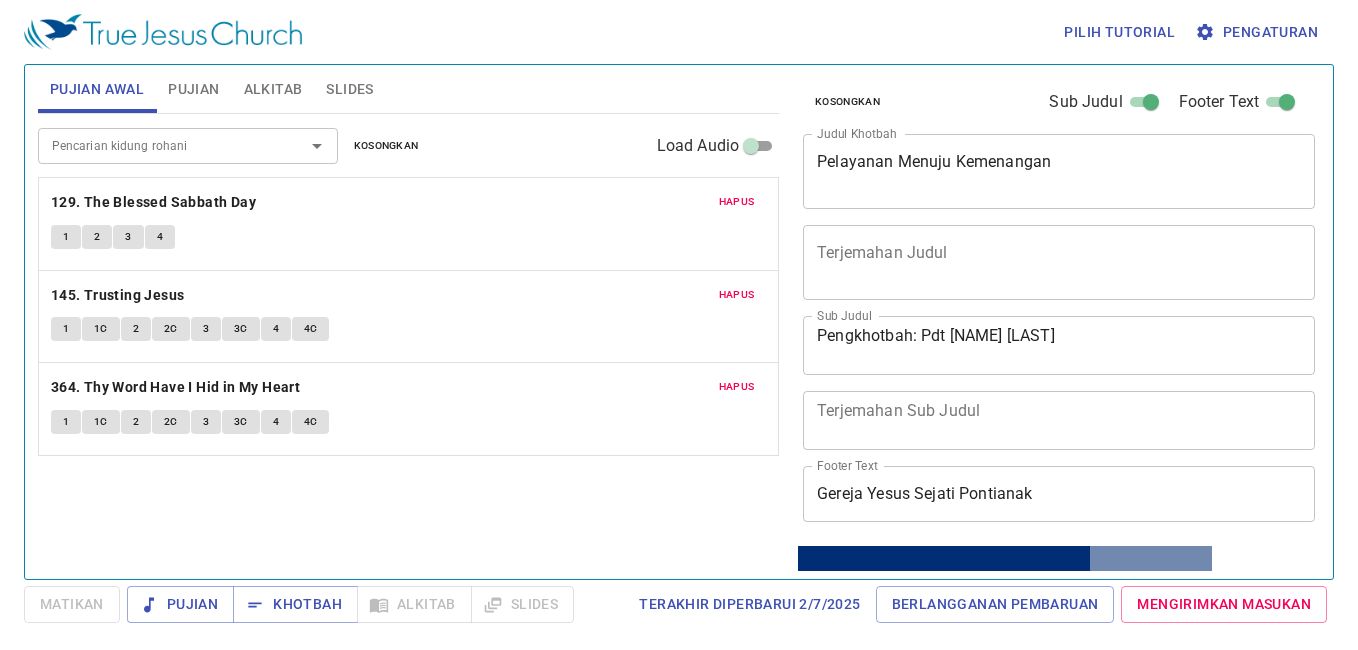 click on "Pengaturan" at bounding box center (1258, 32) 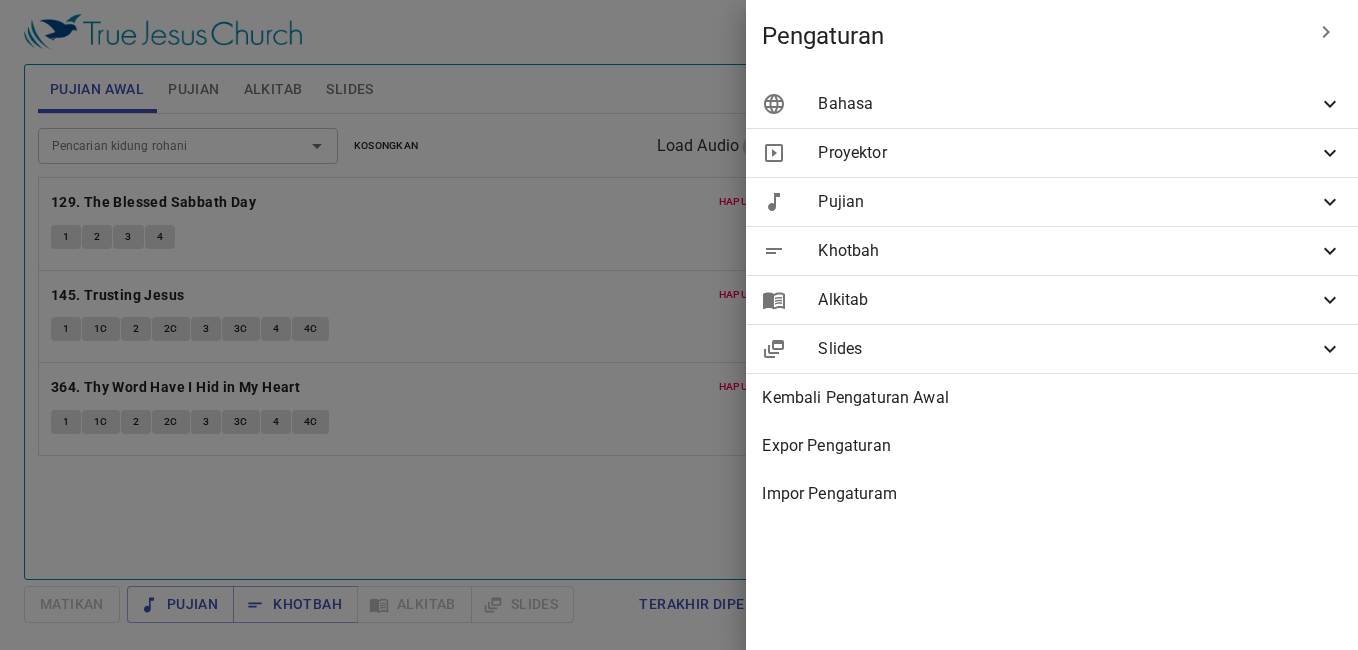 click on "Bahasa" at bounding box center (1052, 104) 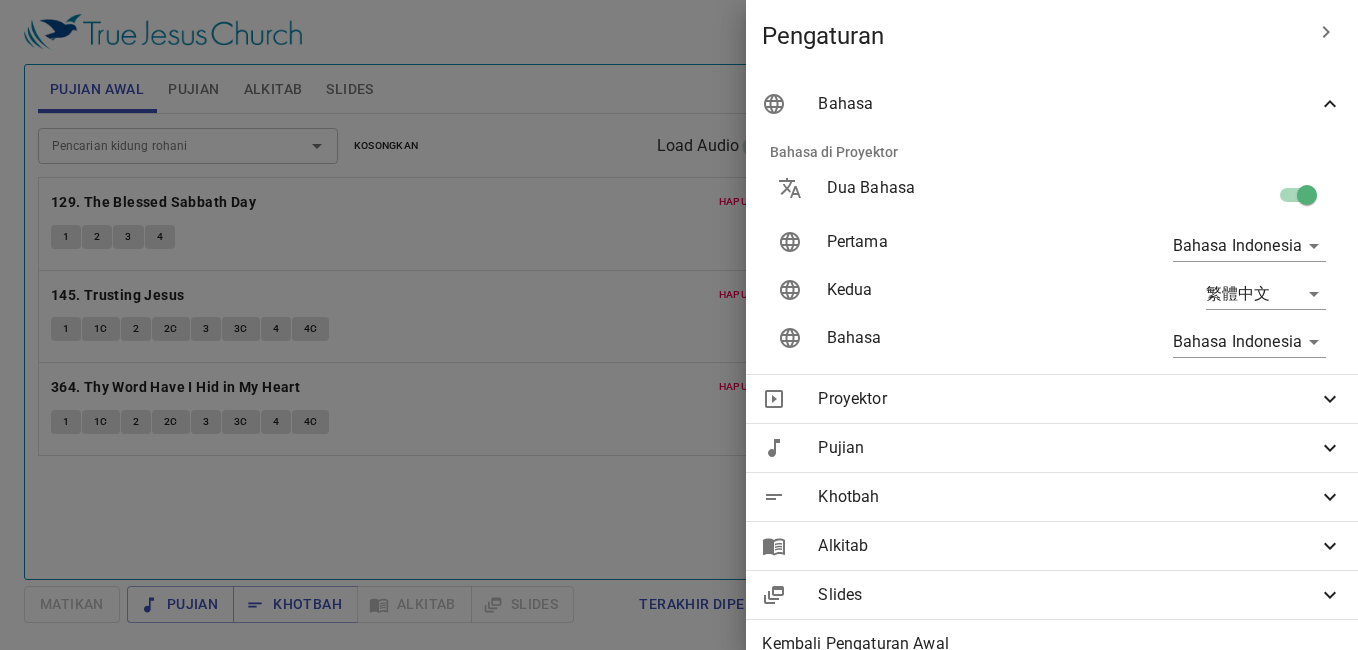 click at bounding box center (679, 325) 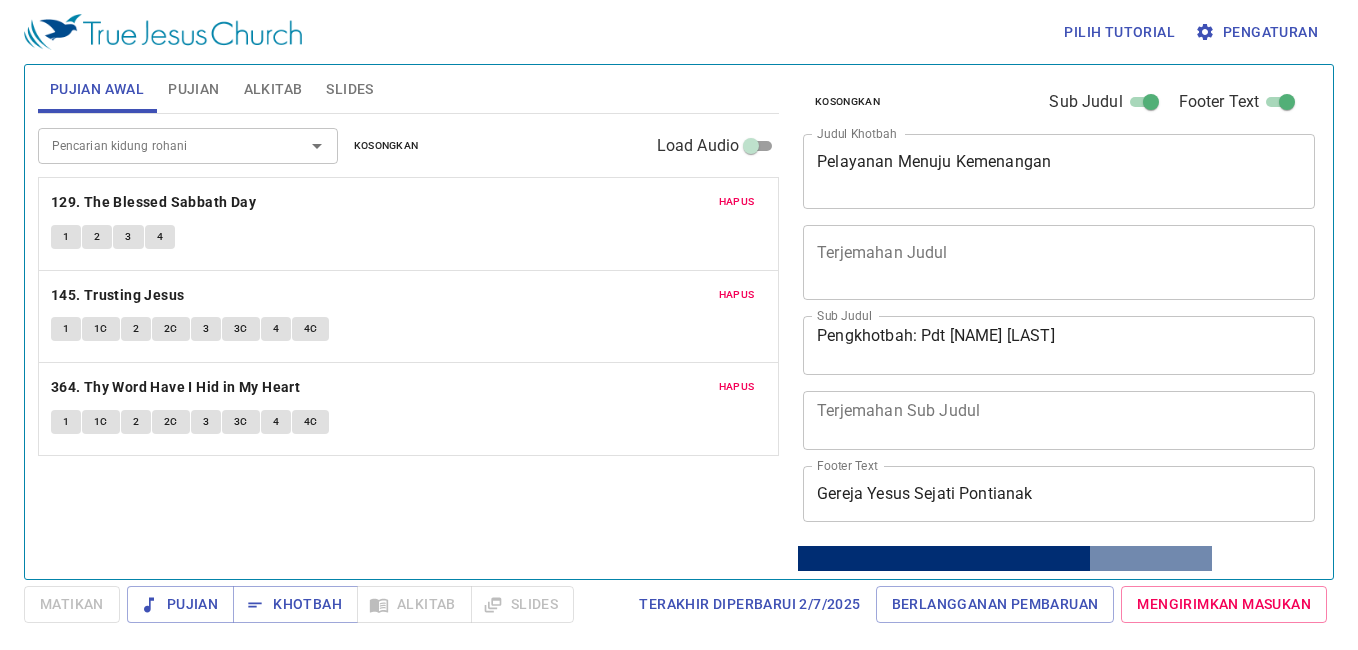 click on "Pujian" at bounding box center [193, 89] 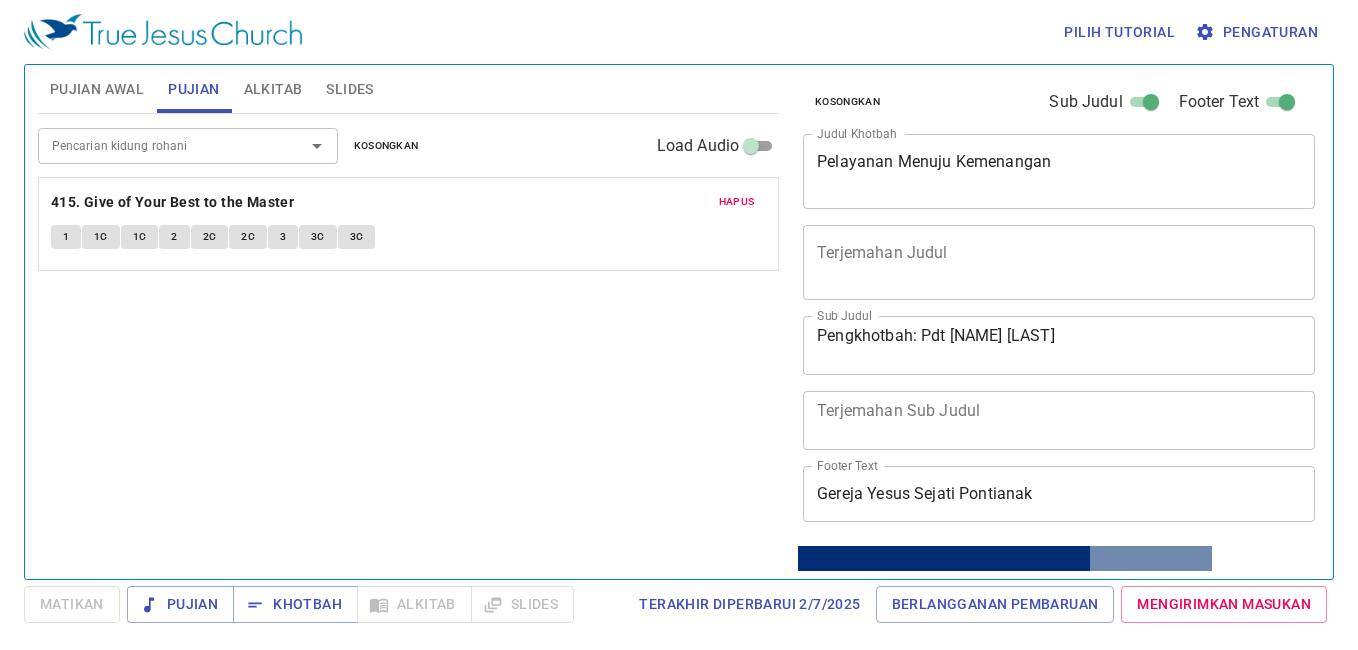 type 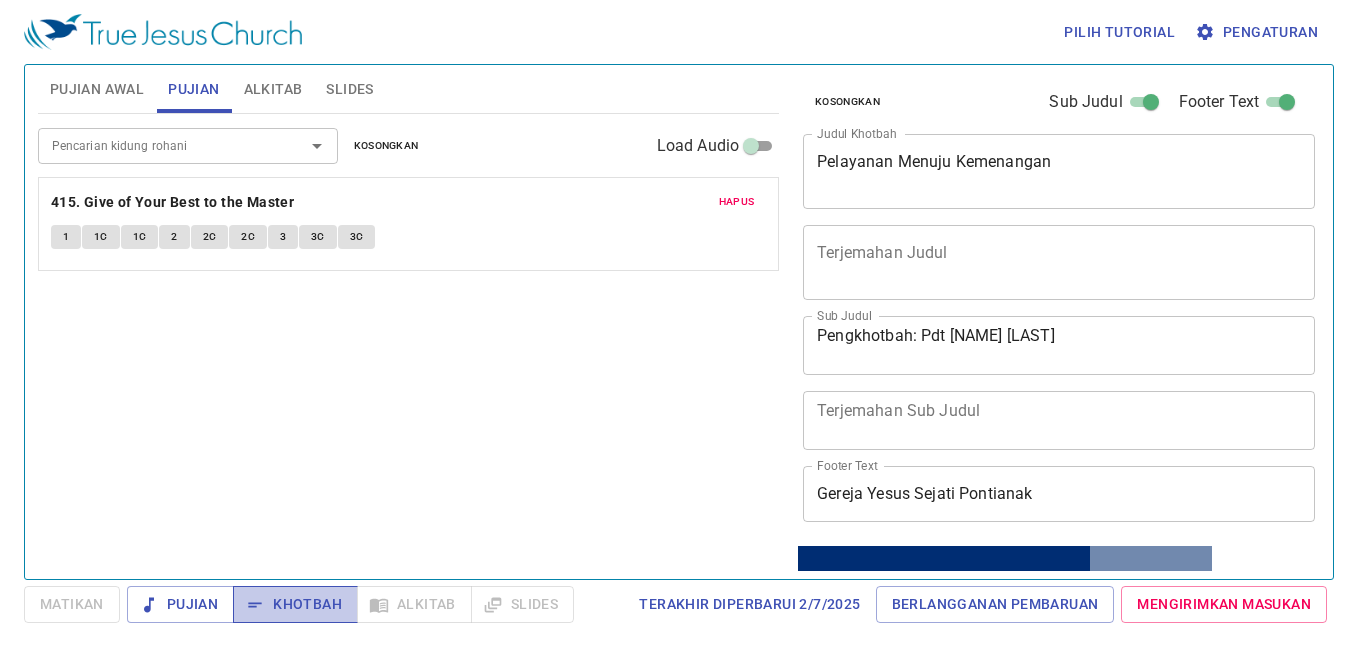 click on "Khotbah" at bounding box center (295, 604) 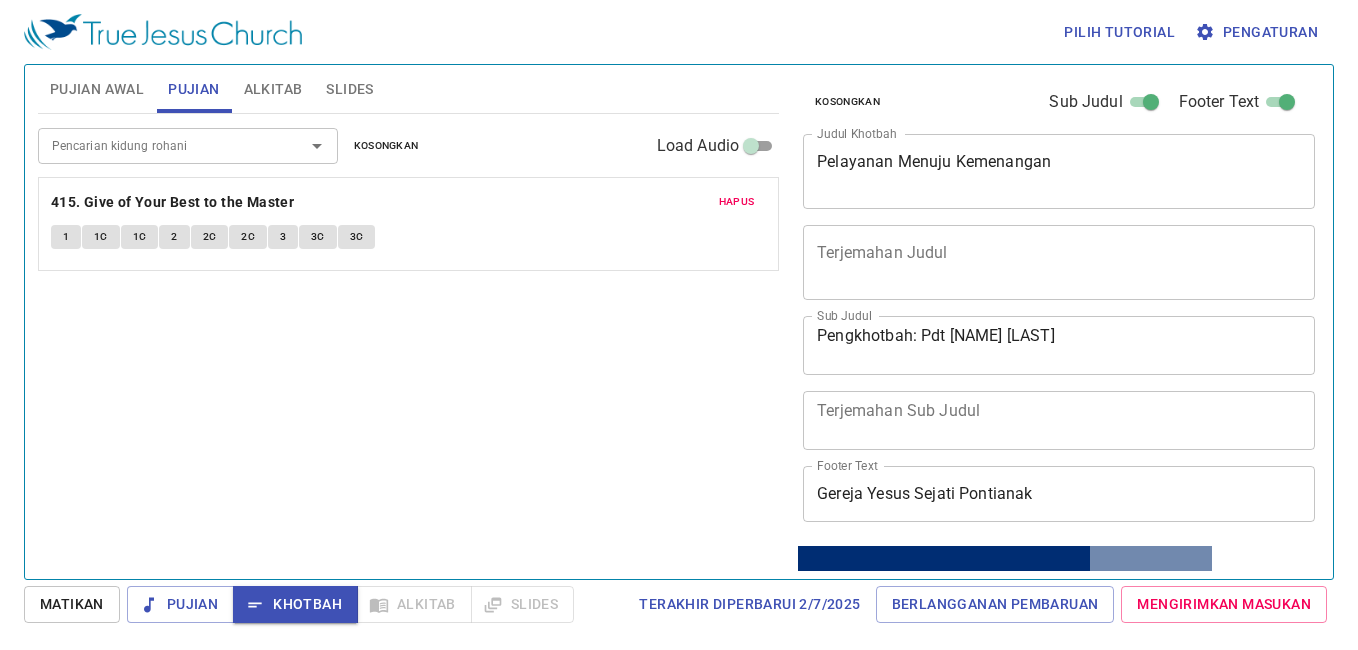 click on "Pujian Awal" at bounding box center (97, 89) 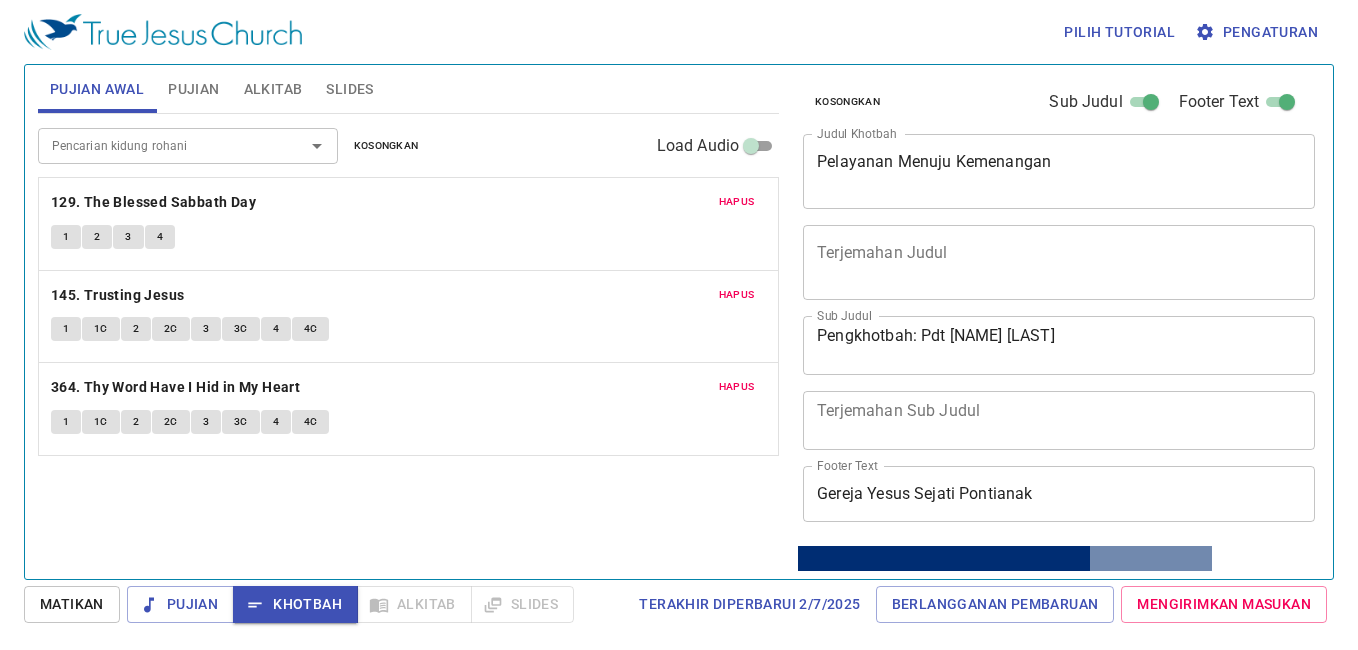 type 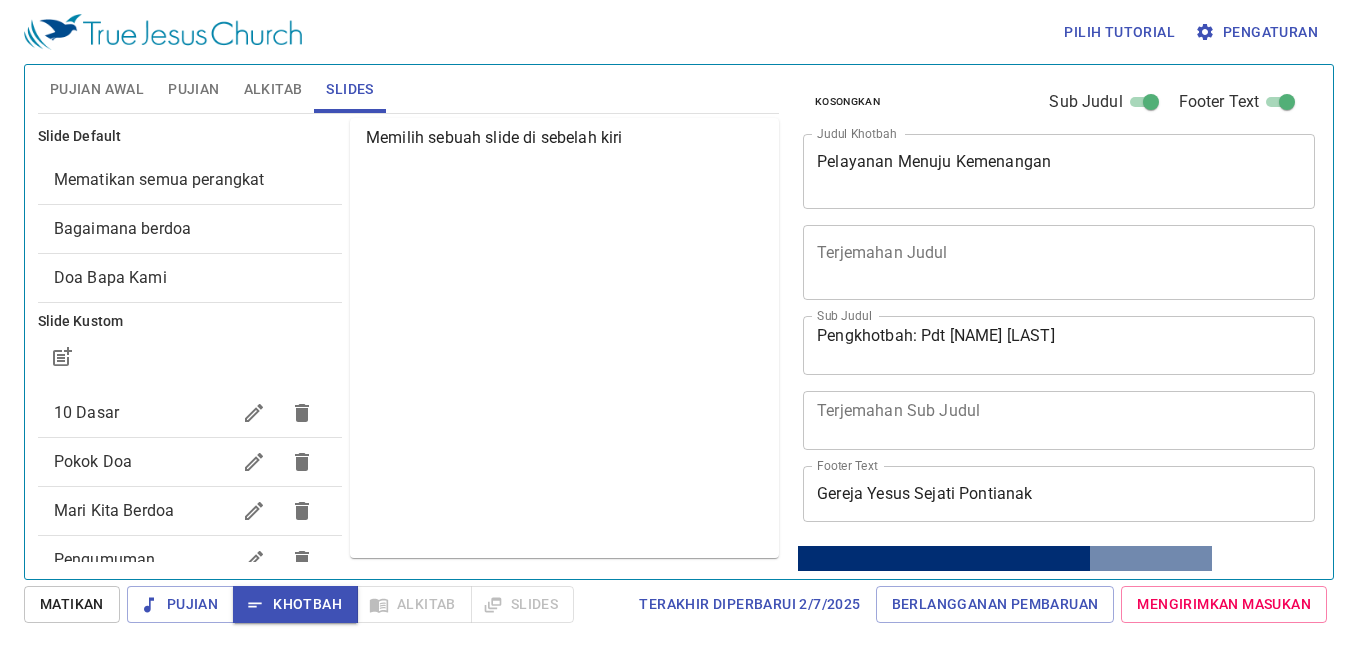 click on "Mari Kita Berdoa" at bounding box center (86, 412) 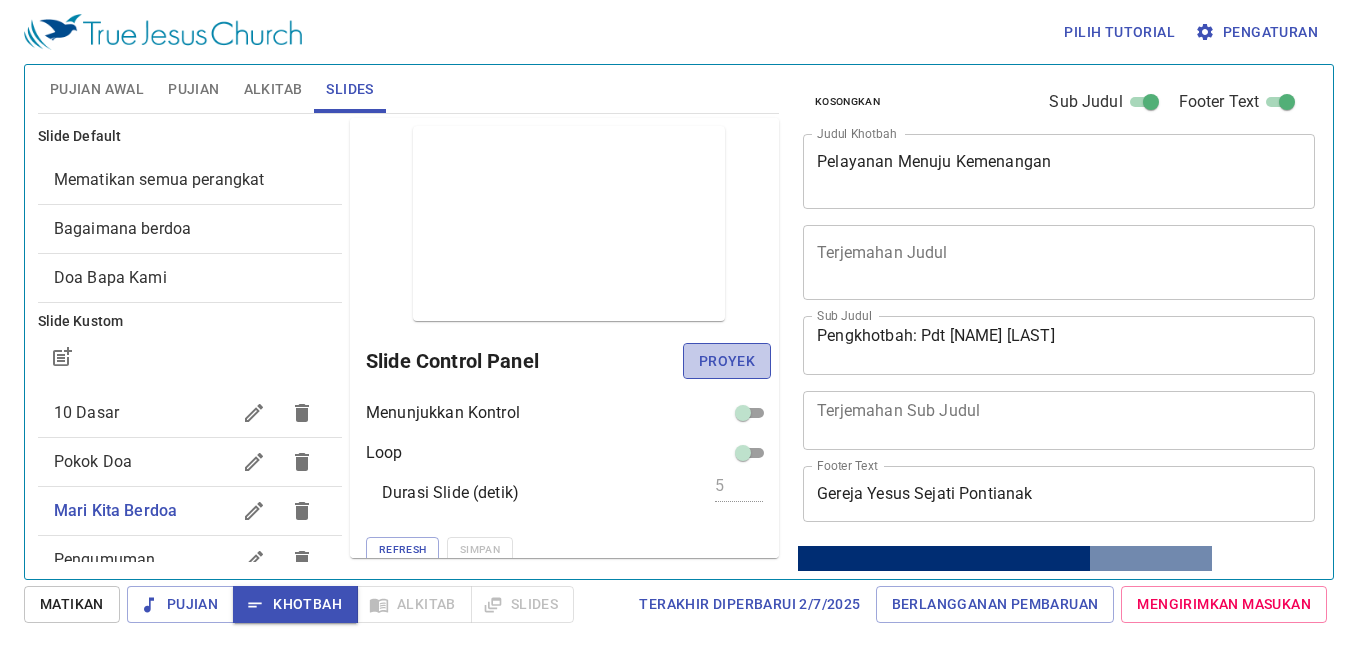 click on "Proyek" at bounding box center [727, 361] 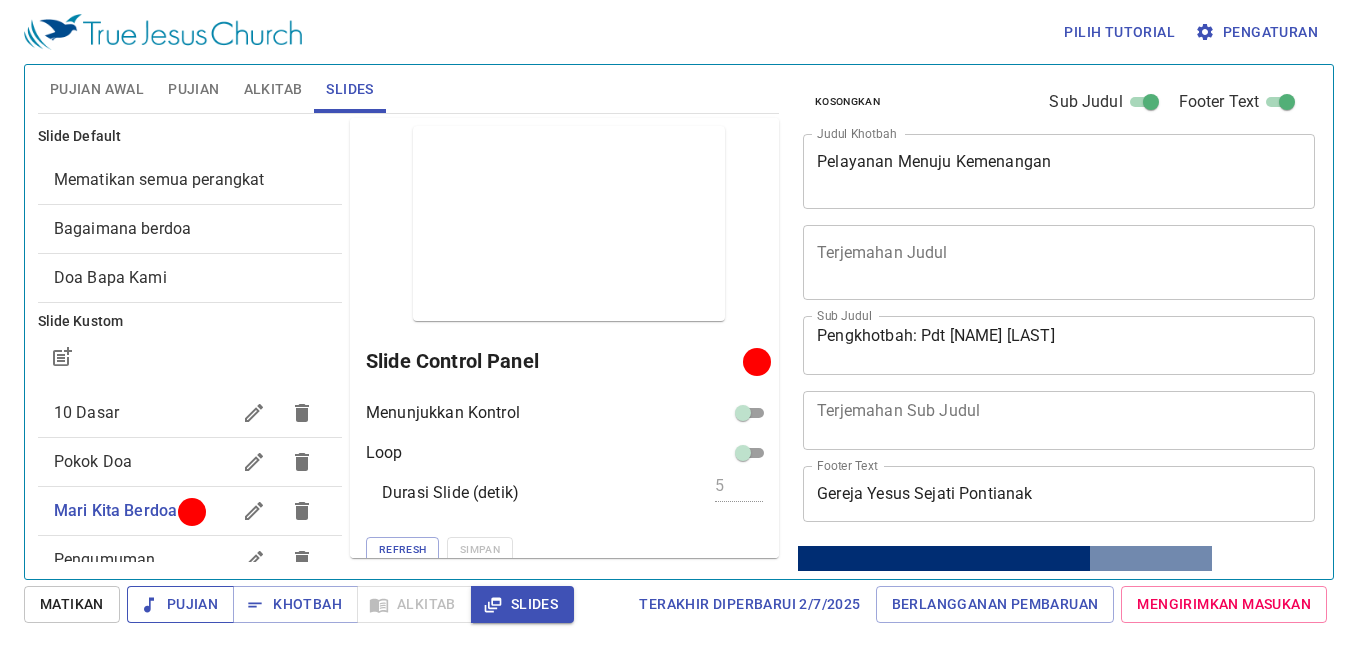 click on "Pujian" at bounding box center [180, 604] 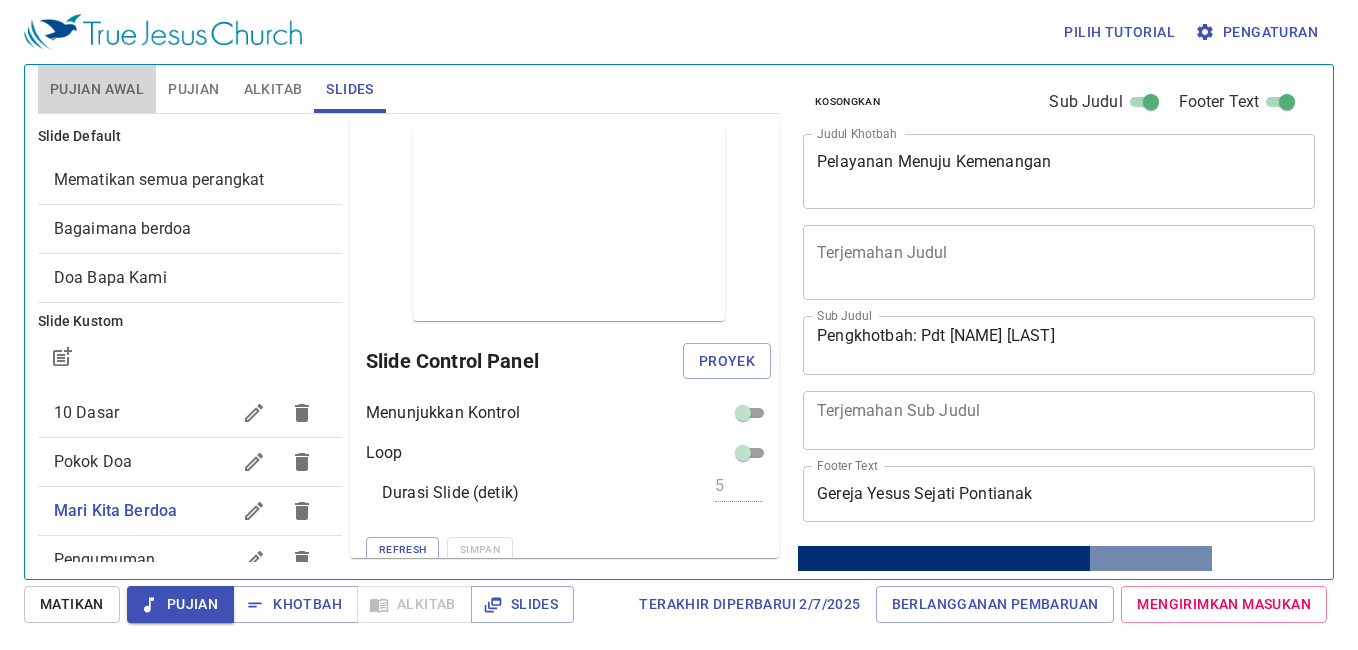 click on "Pujian Awal" at bounding box center (97, 89) 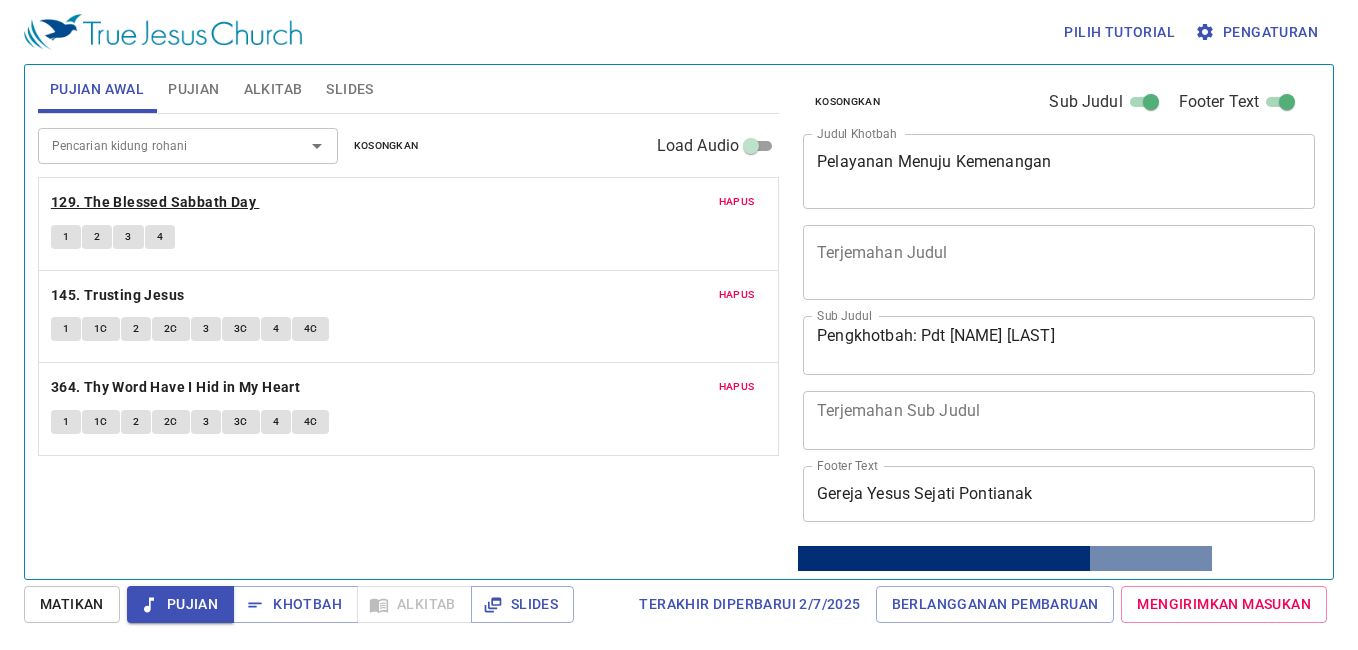 click on "129. The Blessed Sabbath Day" at bounding box center [153, 202] 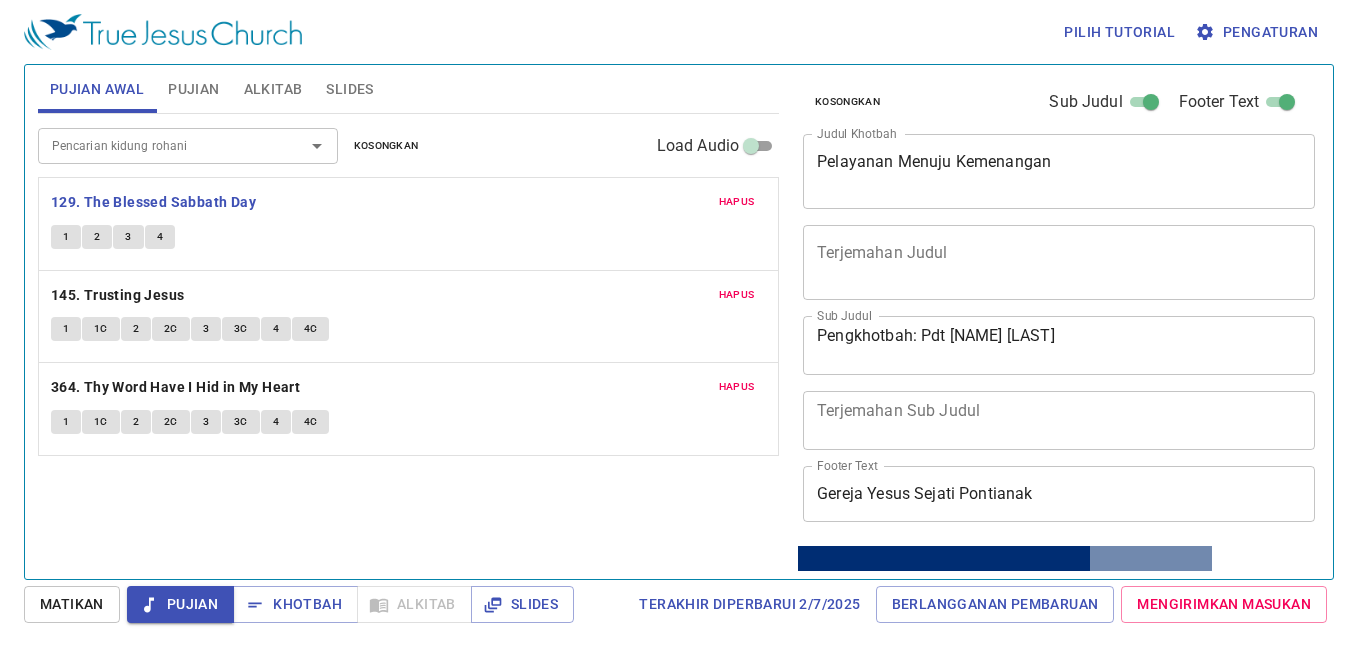 type 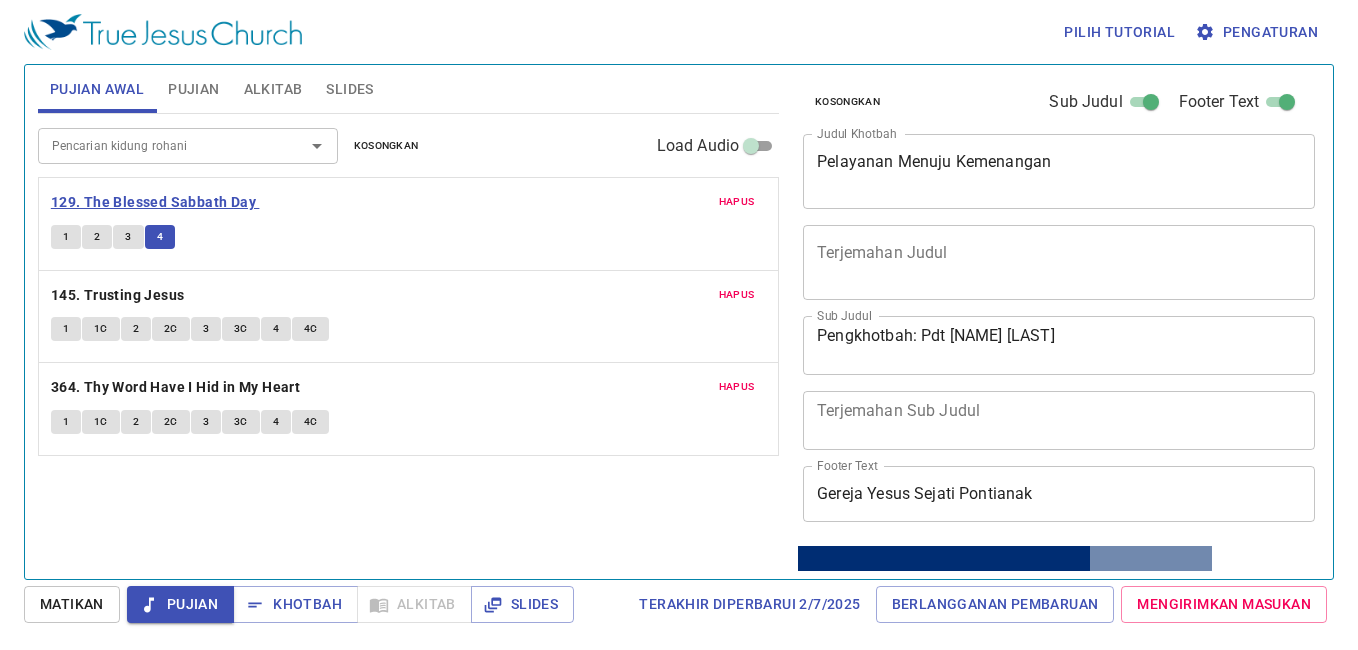 click on "129. The Blessed Sabbath Day" at bounding box center [153, 202] 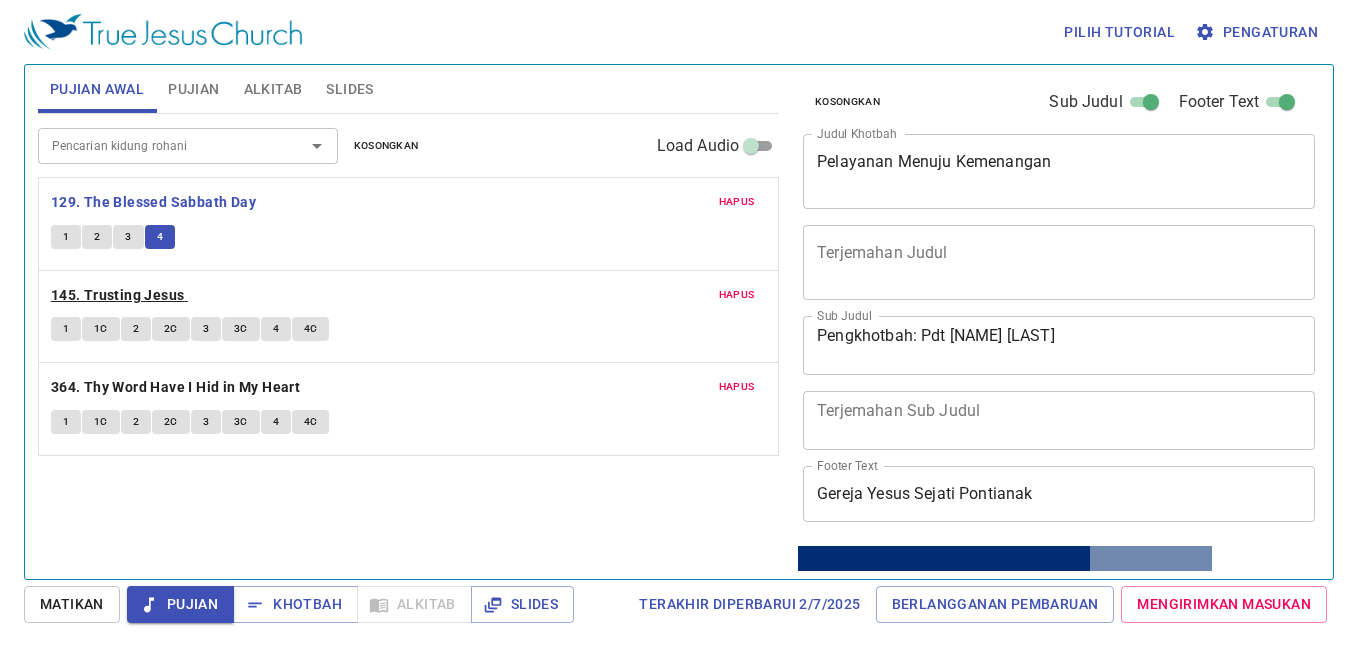 click on "145. Trusting Jesus" at bounding box center [153, 202] 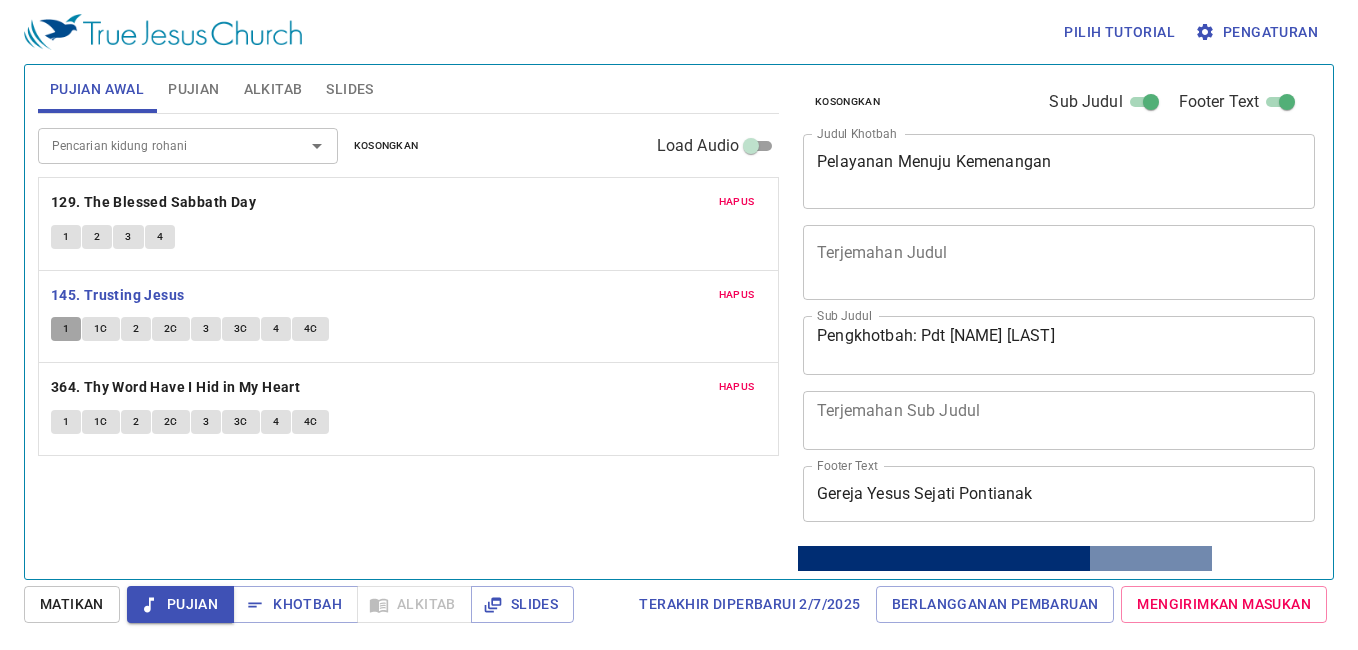 click on "1" at bounding box center (66, 329) 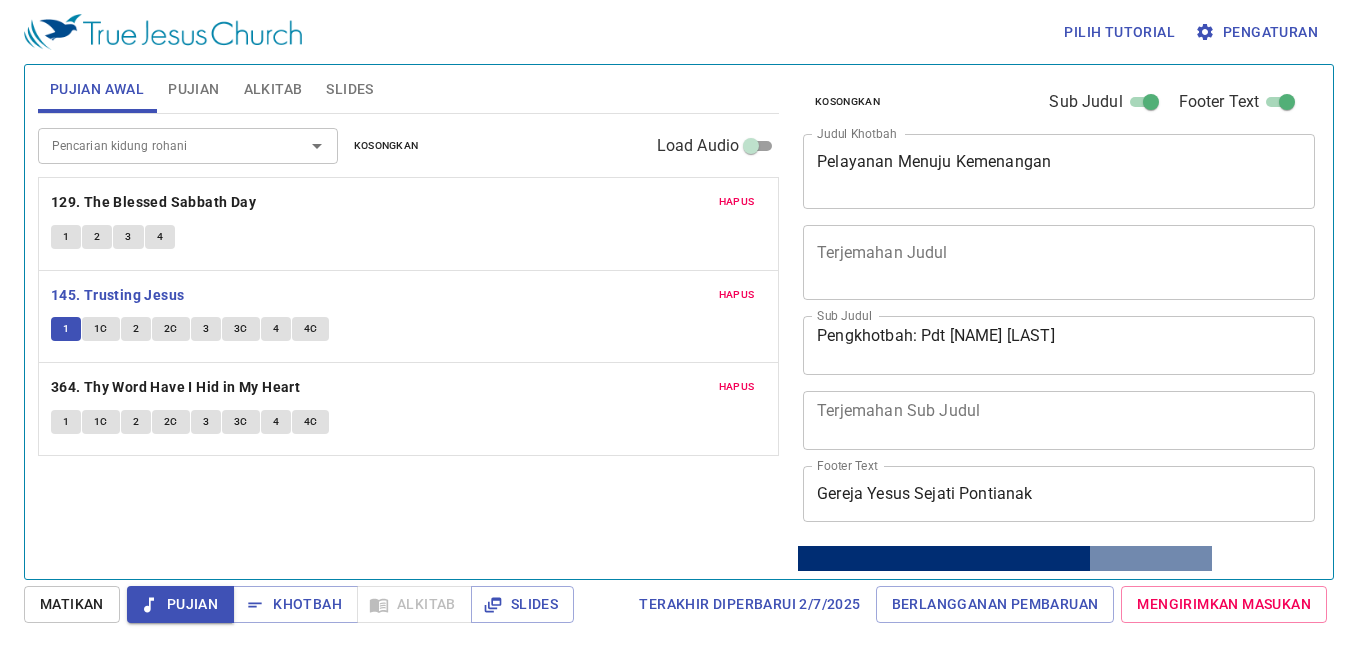 type 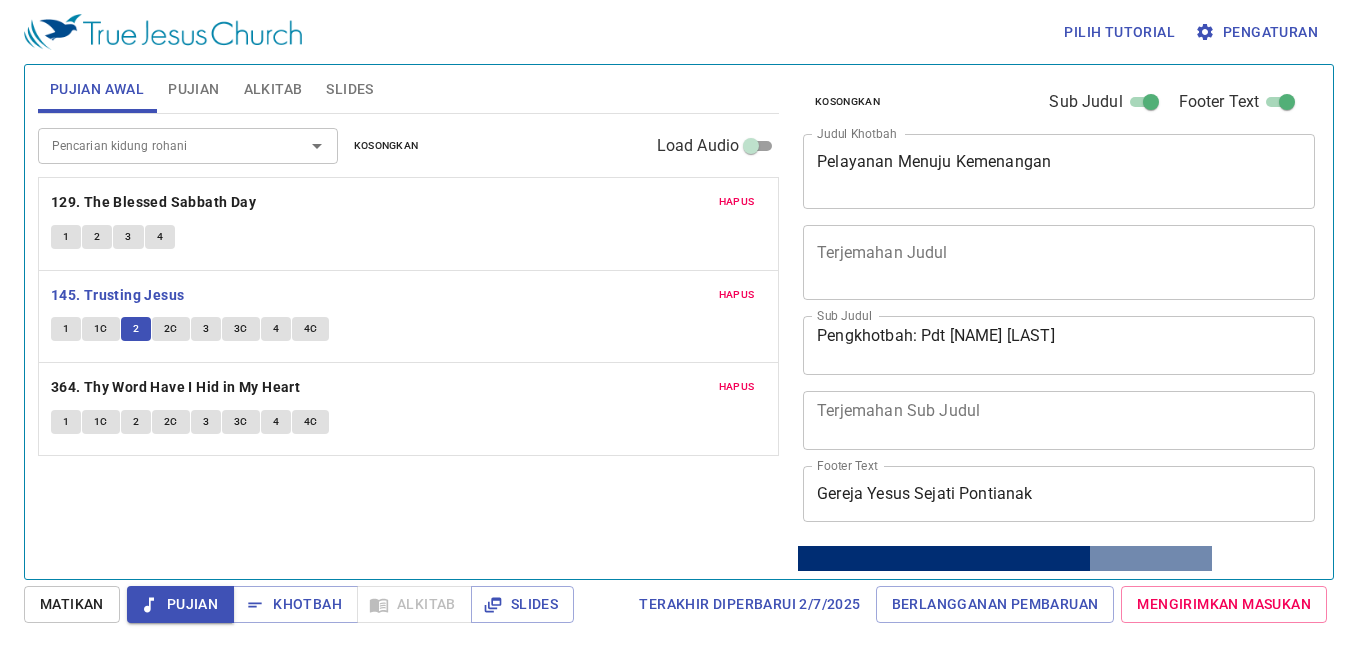 click on "Pengaturan" at bounding box center [1258, 32] 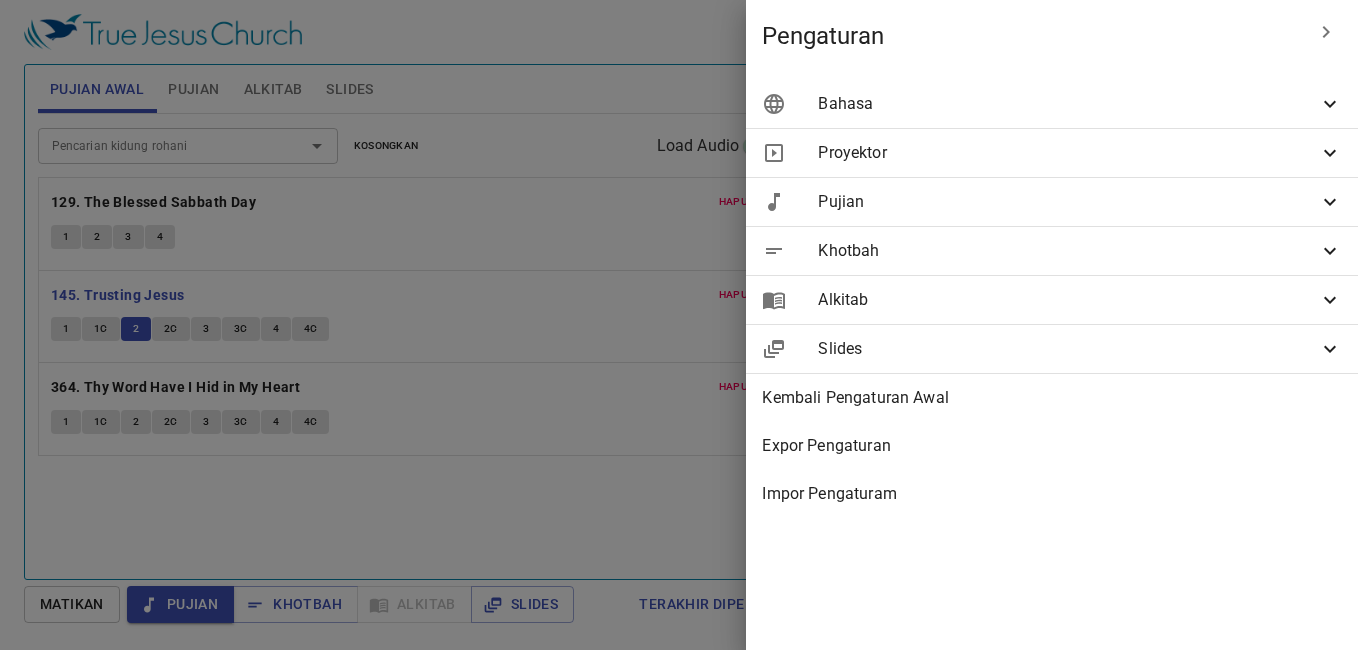 click on "Bahasa" at bounding box center (1068, 104) 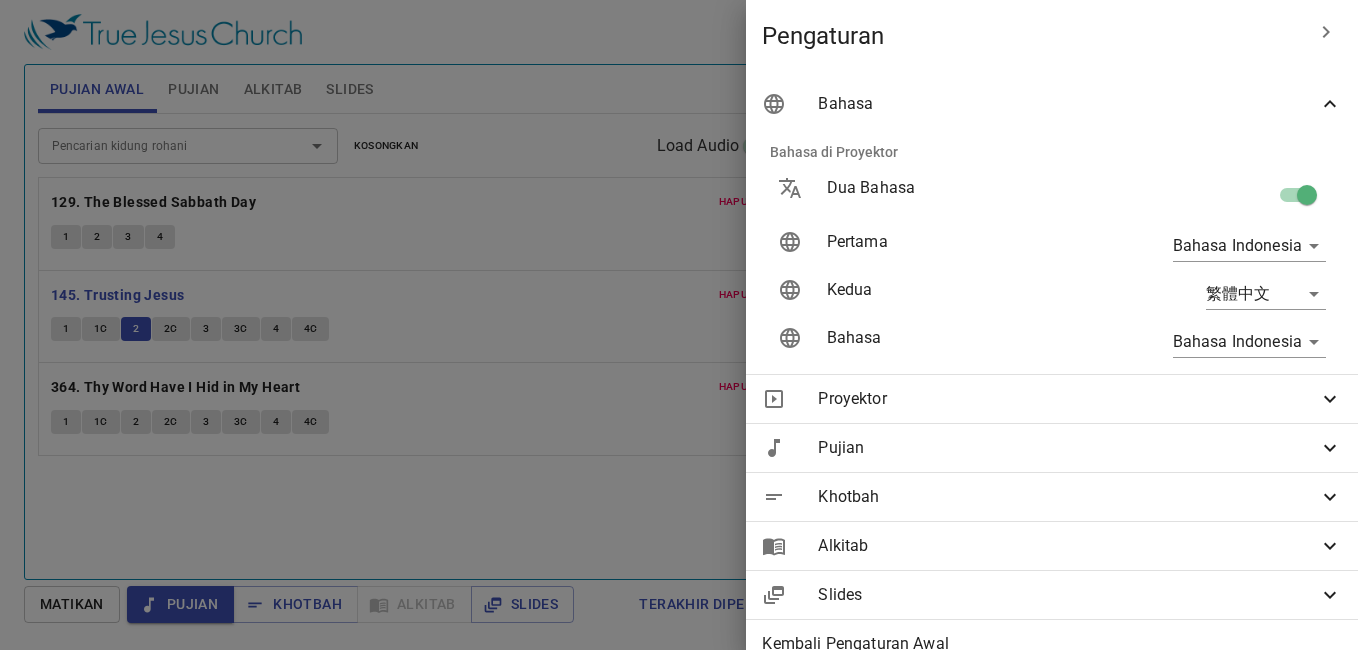 click on "Pilih tutorial Pengaturan Pujian Awal Pujian Alkitab Slides Pencarian kidung rohani Pencarian kidung rohani   Kosongkan Load Audio Hapus 129. The Blessed Sabbath Day   1 2 3 4 Hapus 145. Trusting Jesus   1 1C 2 2C 3 3C 4 4C Hapus 364. Thy Word Have I Hid in My Heart   1 1C 2 2C 3 3C 4 4C Pencarian kidung rohani Pencarian kidung rohani   Kosongkan Load Audio Hapus 415. Give of Your Best to the Master   1 1C 1C 2 2C 2C 3 3C 3C Kejadian 1 Referensi Alkitab (Ctrl +/) Referensi Alkitab (Ctrl +/)   Sejarah Ayat   Sebelumnya  (←, ↑)     Selanjutnya  (→, ↓) Tunjukkan 1 ayat Tunjukkan 2 ayat Tunjukkan 3 ayat Tunjukkan 4 ayat Tunjukkan 5 ayat 1 Pada mulanya  Allah  menciptakan  langit  dan bumi .    ﻿起初 ，　神 创造 天 地 。 2 Bumi  belum berbentuk  dan kosong ; gelap gulita  menutupi  samudera raya , dan Roh  Allah  melayang-layang  di atas  permukaan  air .    地 是 空虚 混沌 ，渊 面 黑暗 ；　神 的灵 运行 在水 面 上 。 3 Berfirmanlah  Allah : "Jadilah  .  4" at bounding box center [679, 325] 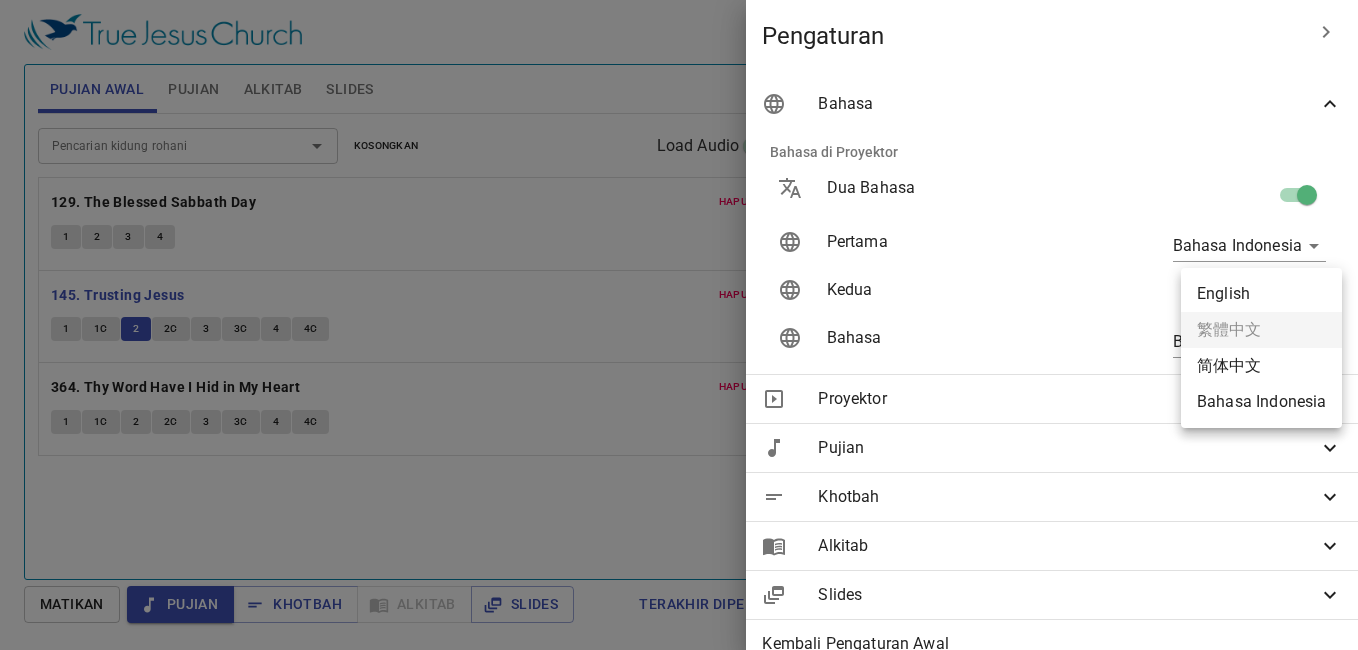 click at bounding box center (679, 325) 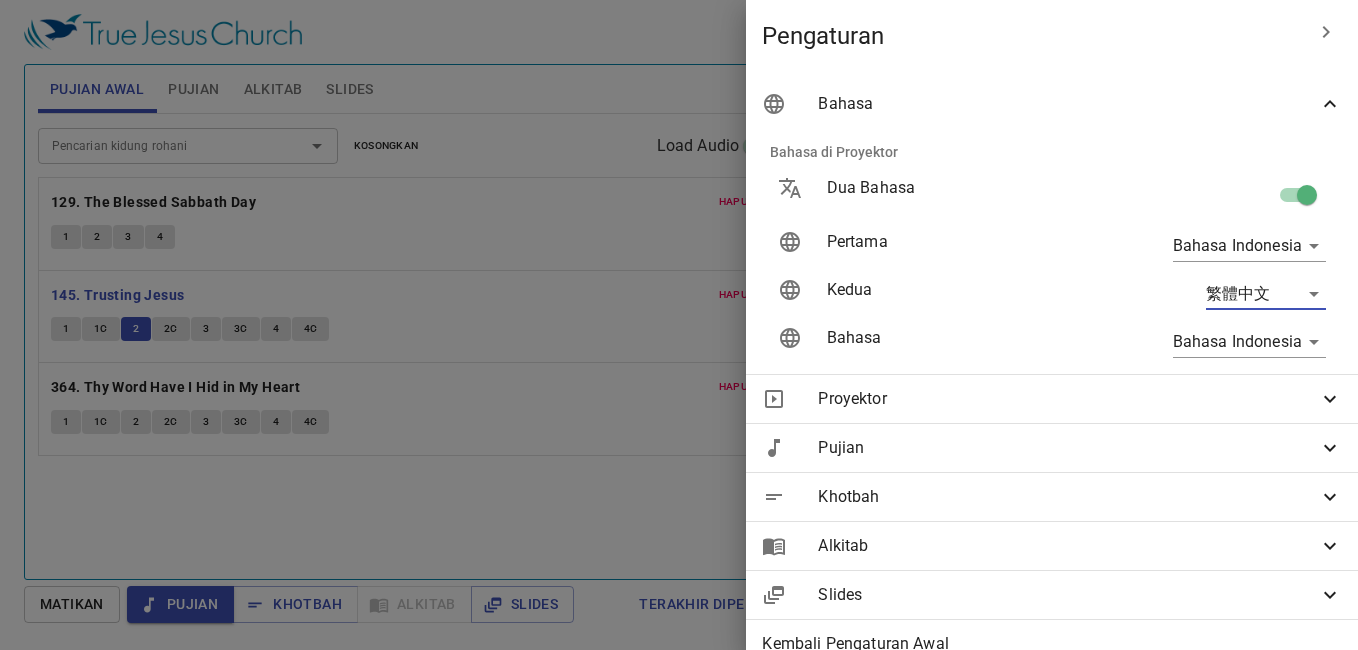 click at bounding box center (679, 325) 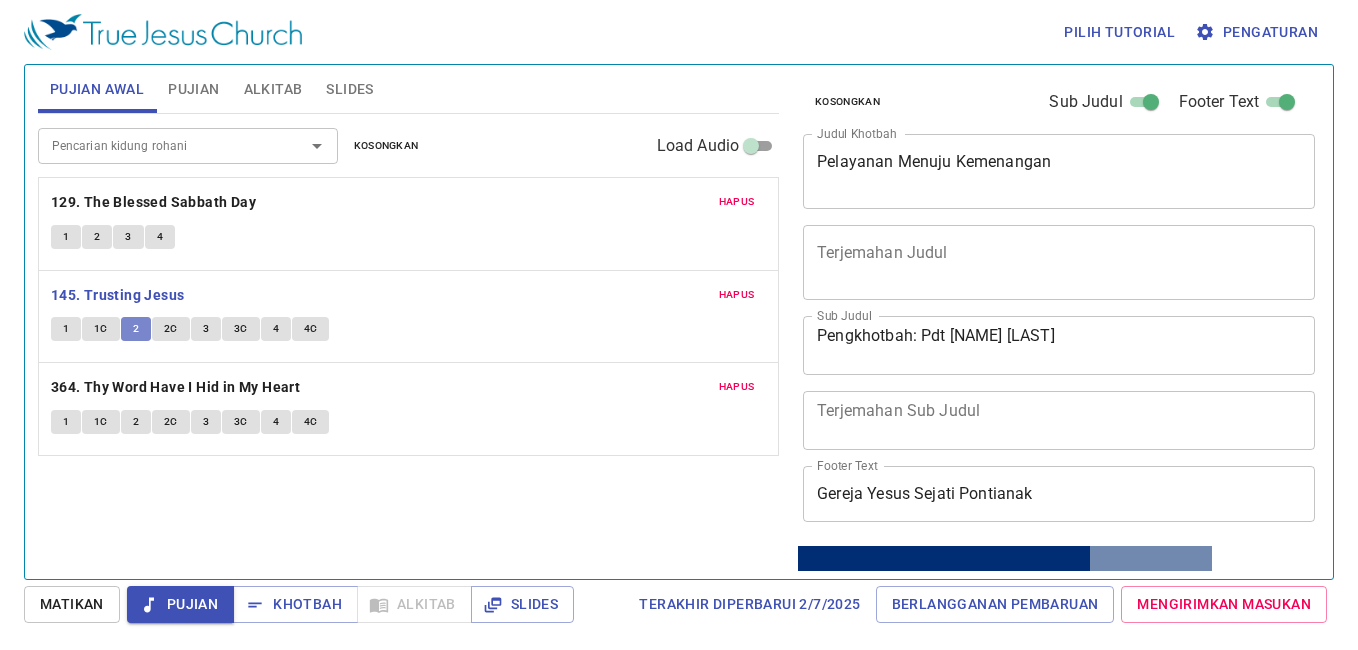 click on "2" at bounding box center (136, 329) 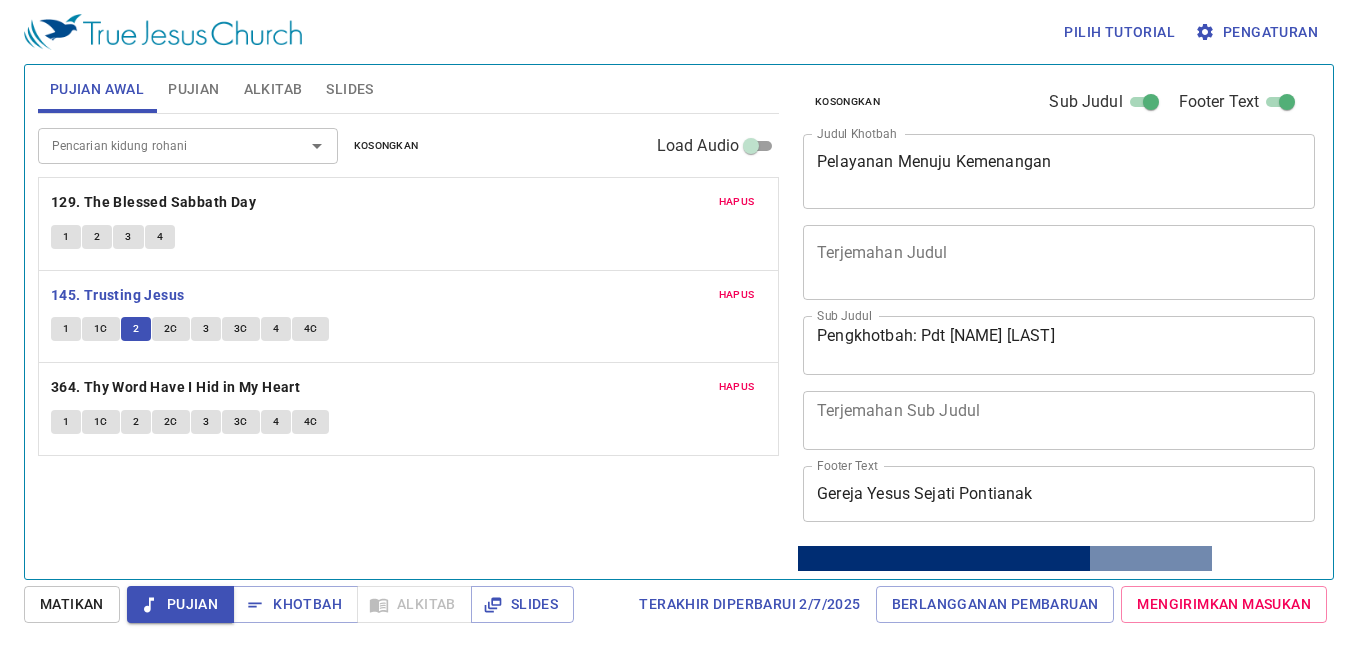 type 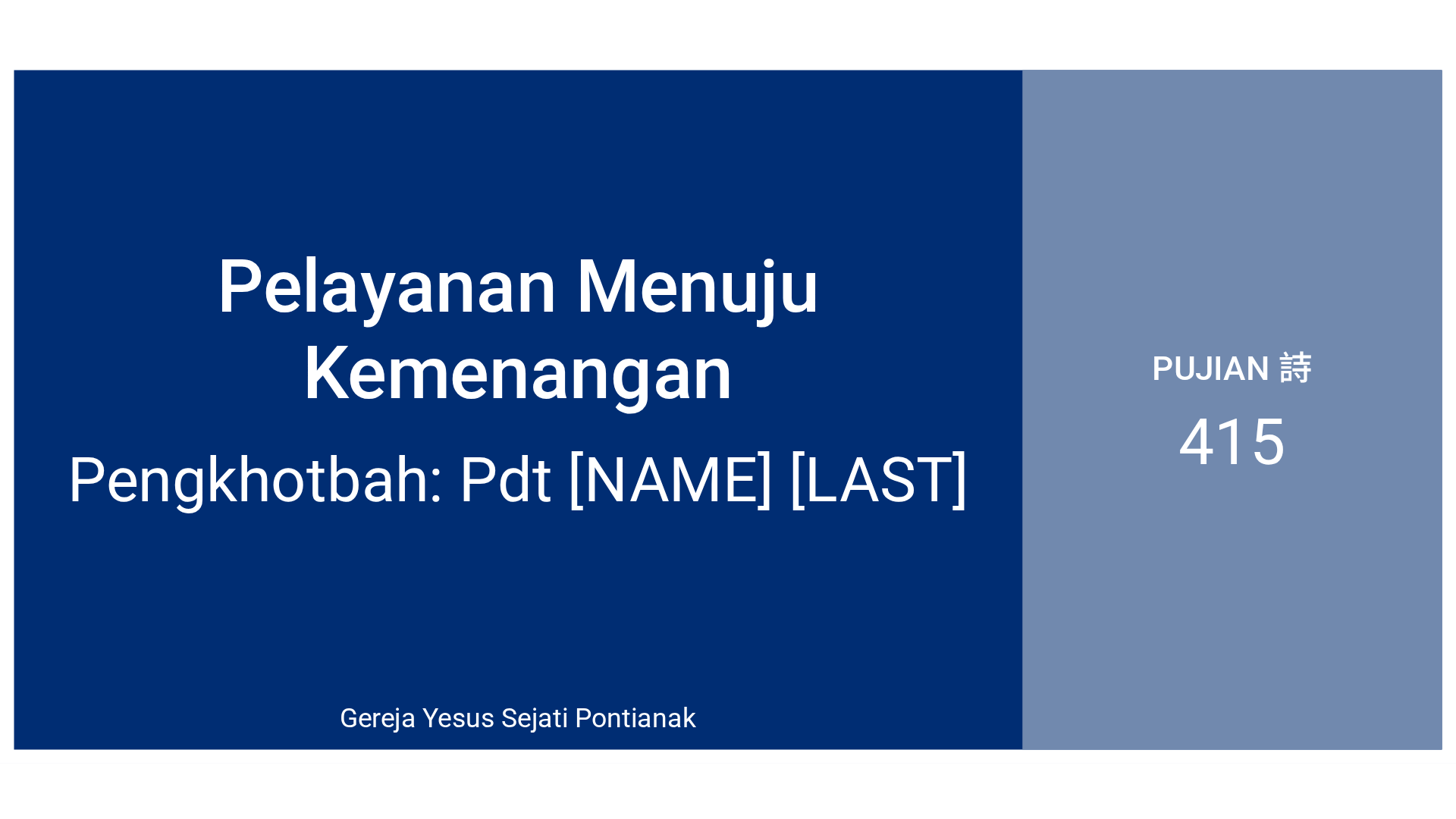 scroll, scrollTop: 0, scrollLeft: 0, axis: both 